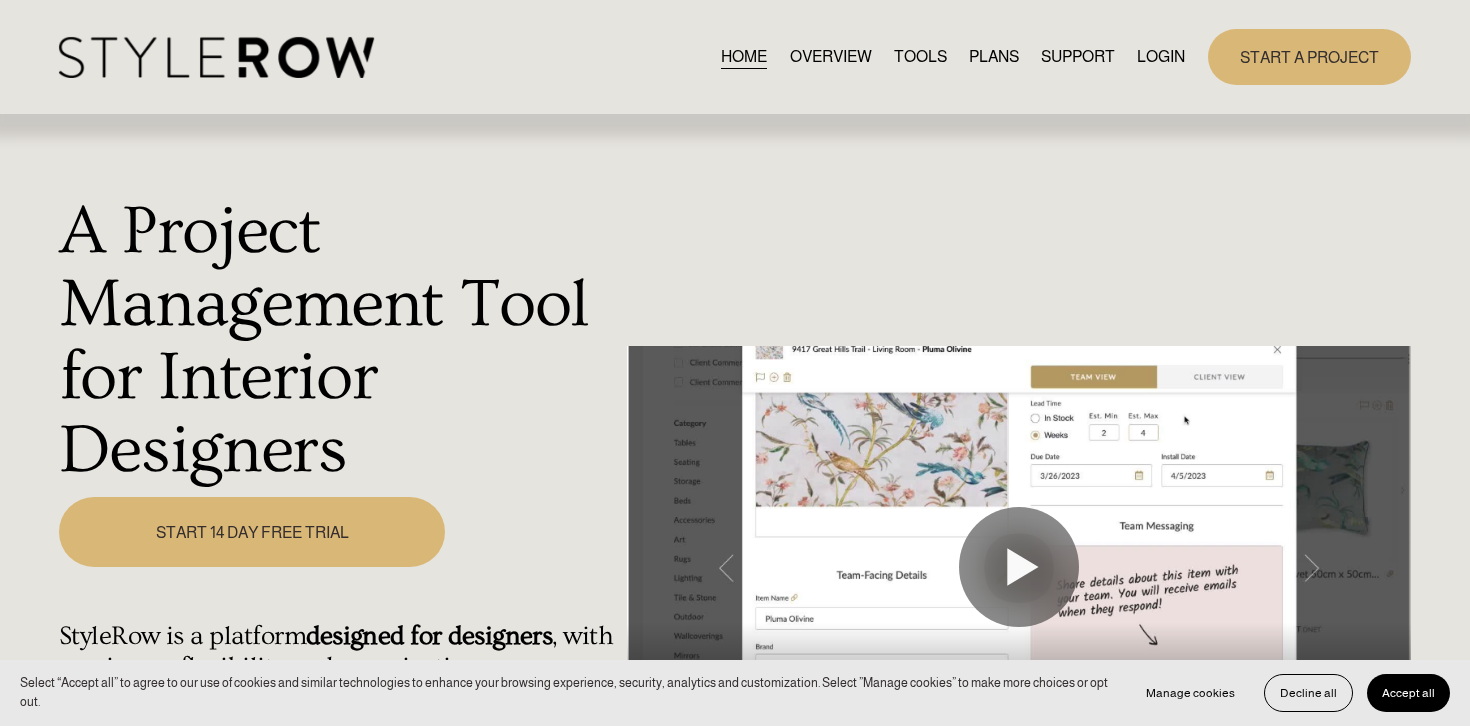 scroll, scrollTop: 0, scrollLeft: 0, axis: both 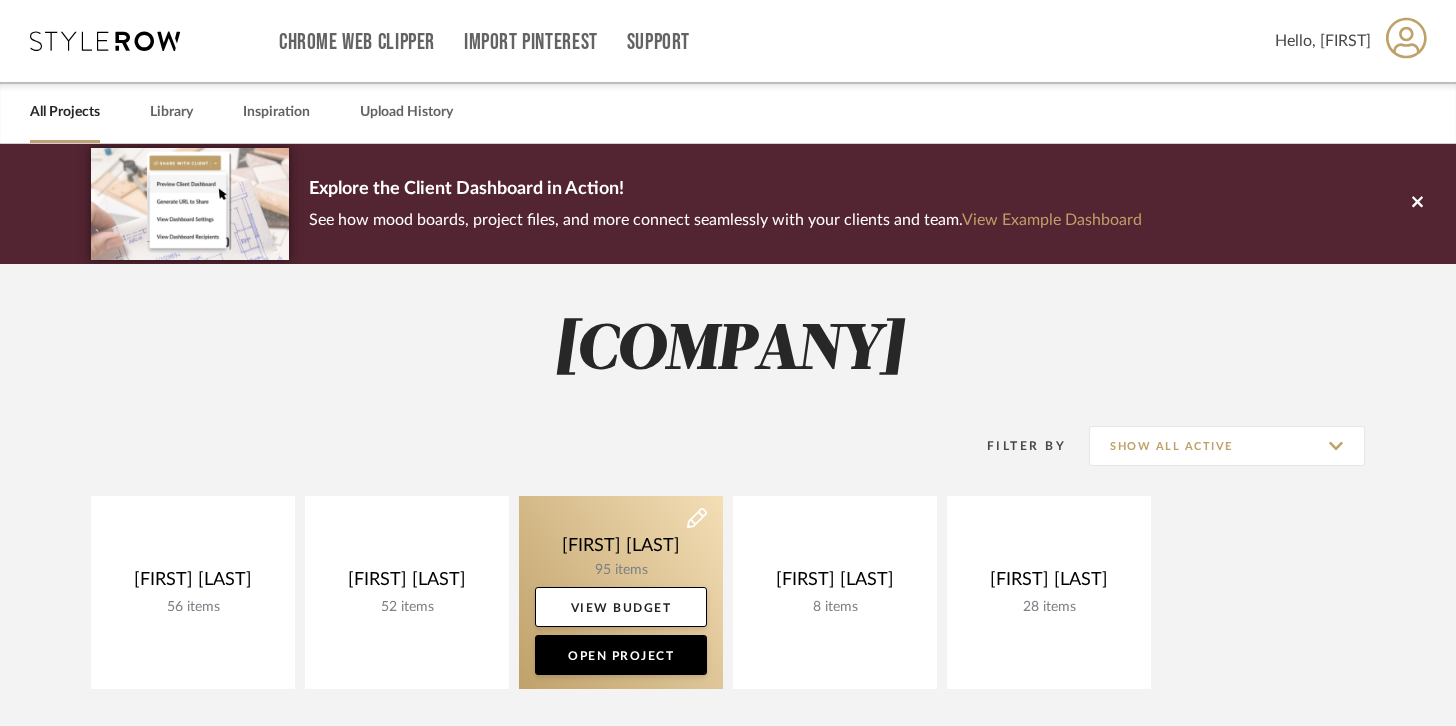 click 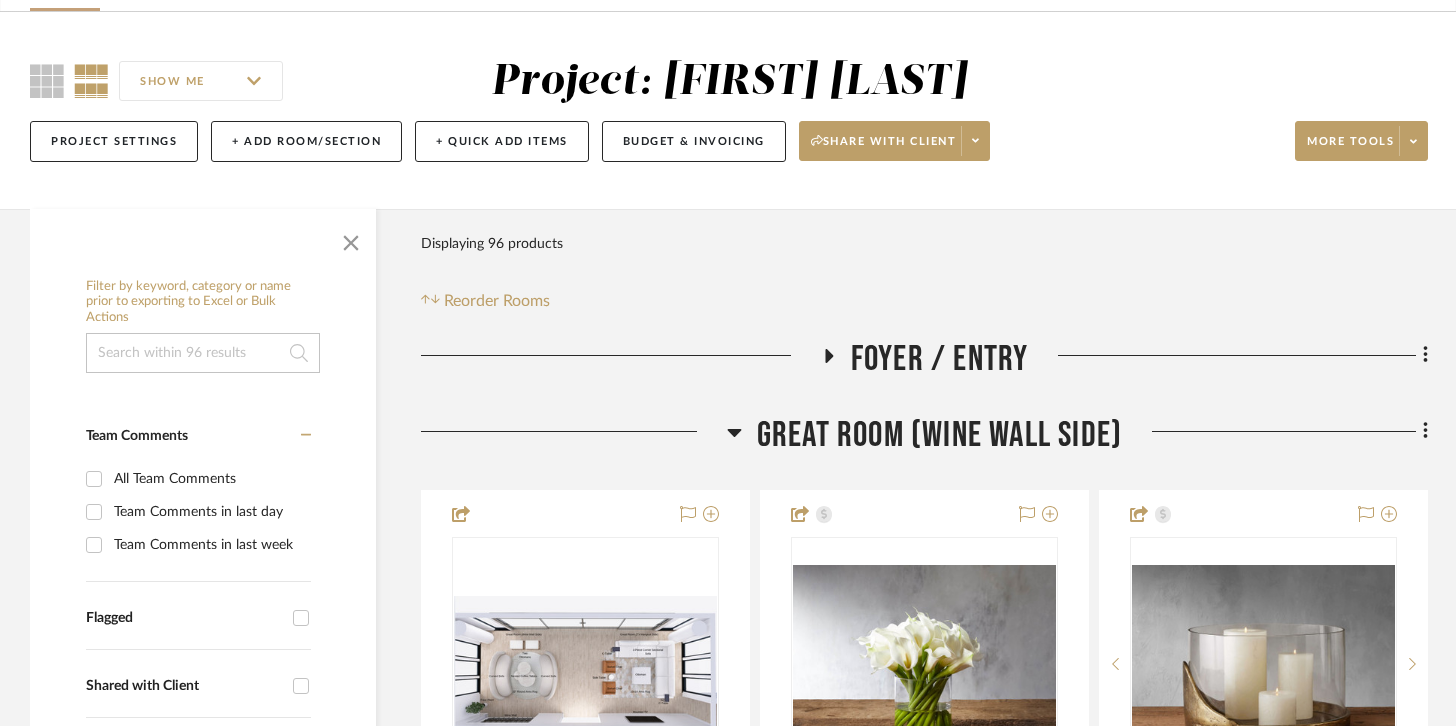 scroll, scrollTop: 319, scrollLeft: 0, axis: vertical 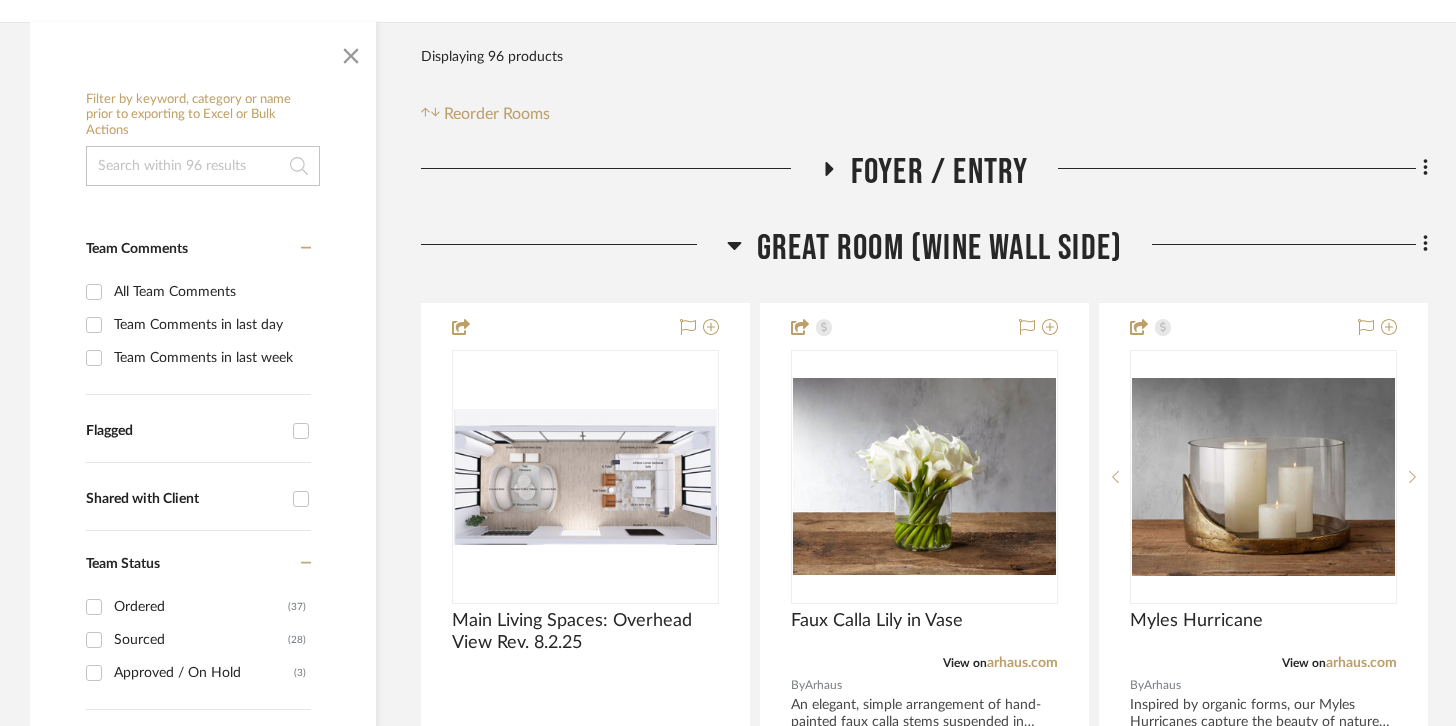 click 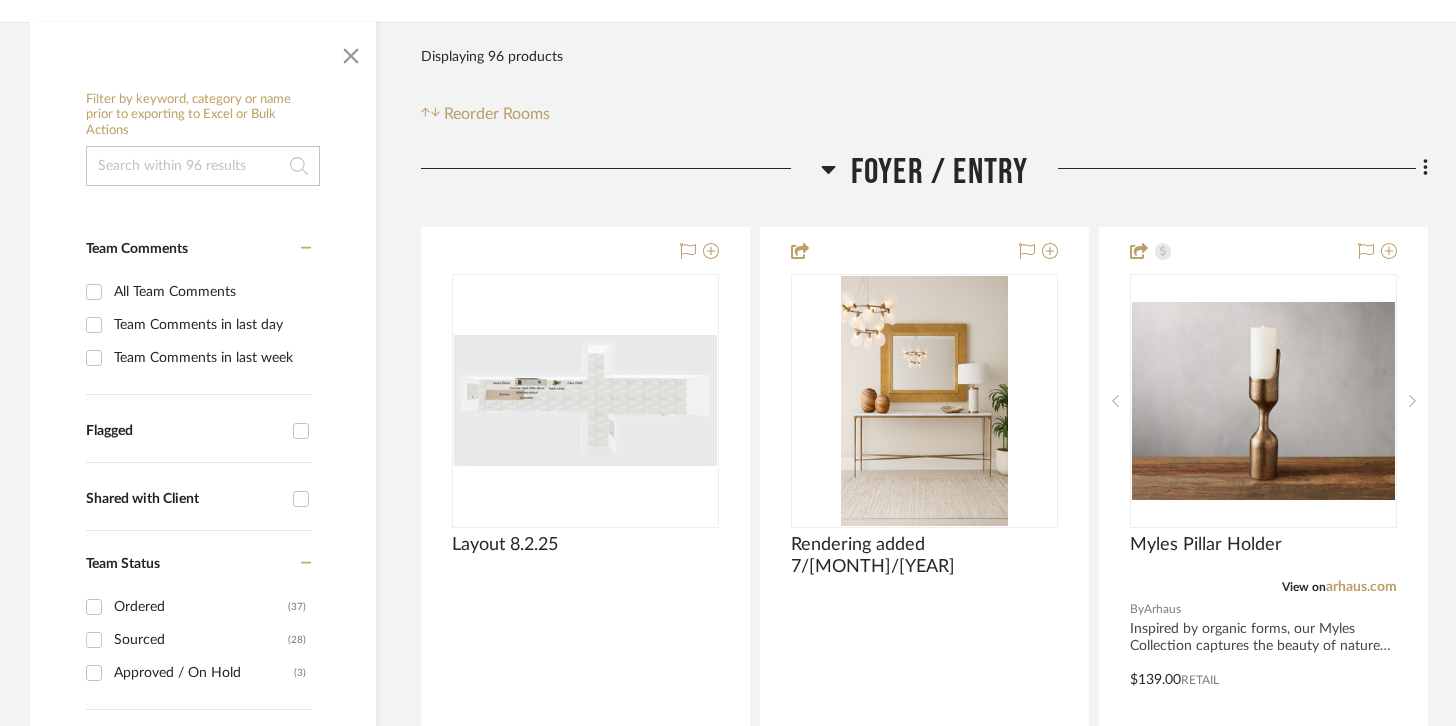 click 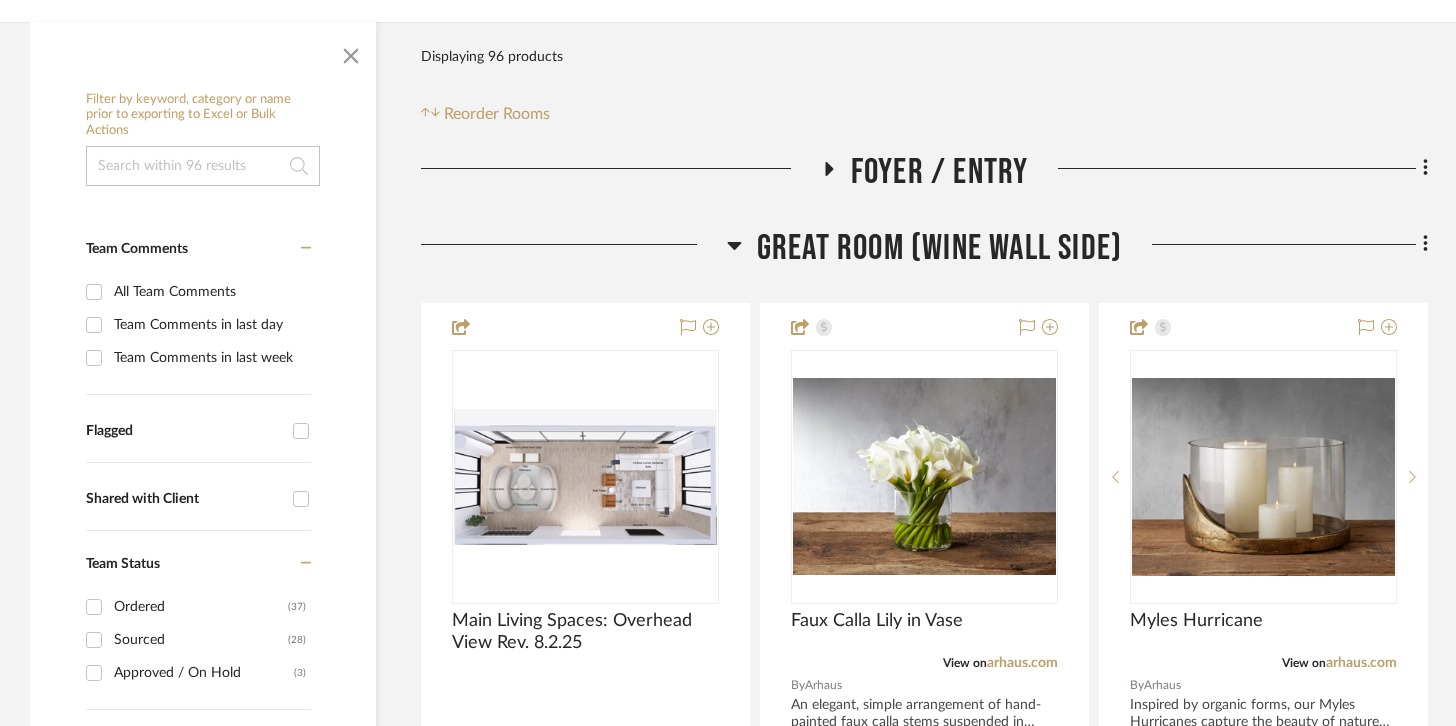 click on "Great Room (wine wall side)" 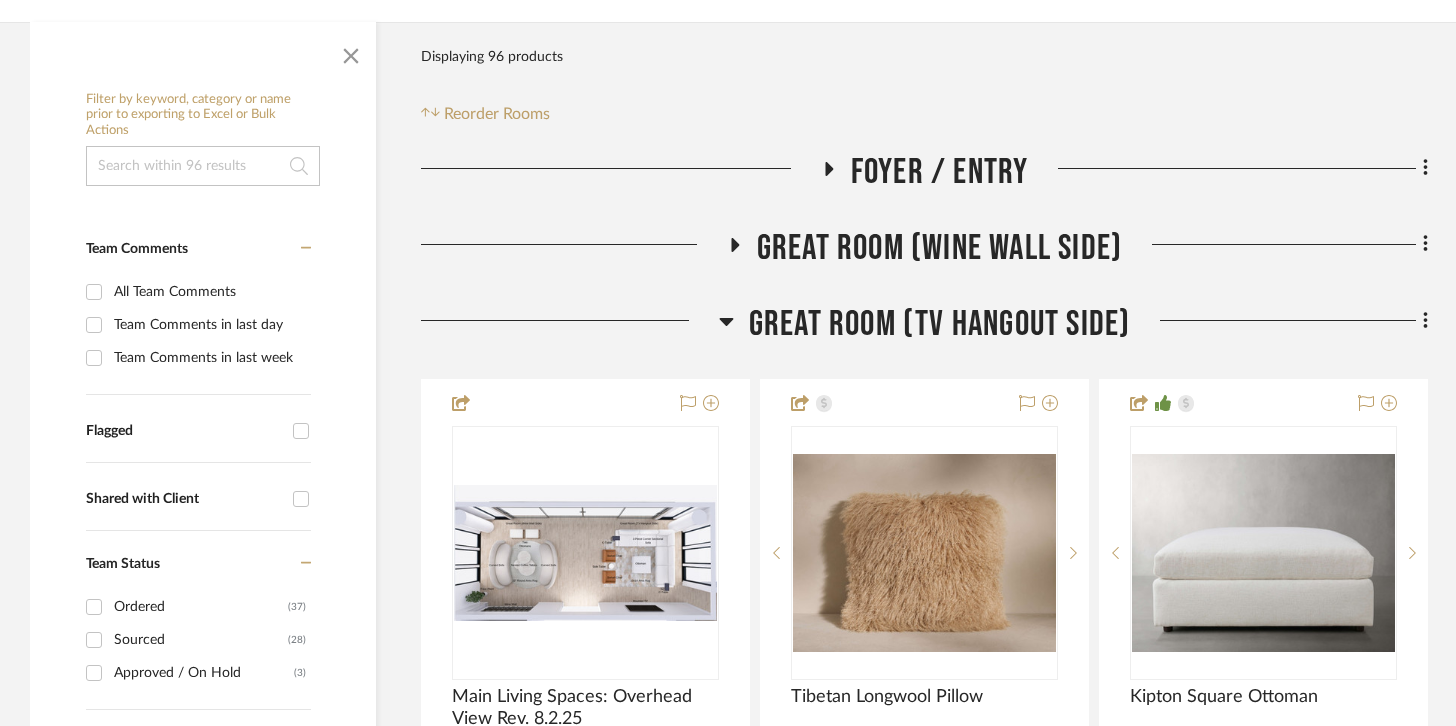 click on "Great Room (TV hangout side)" 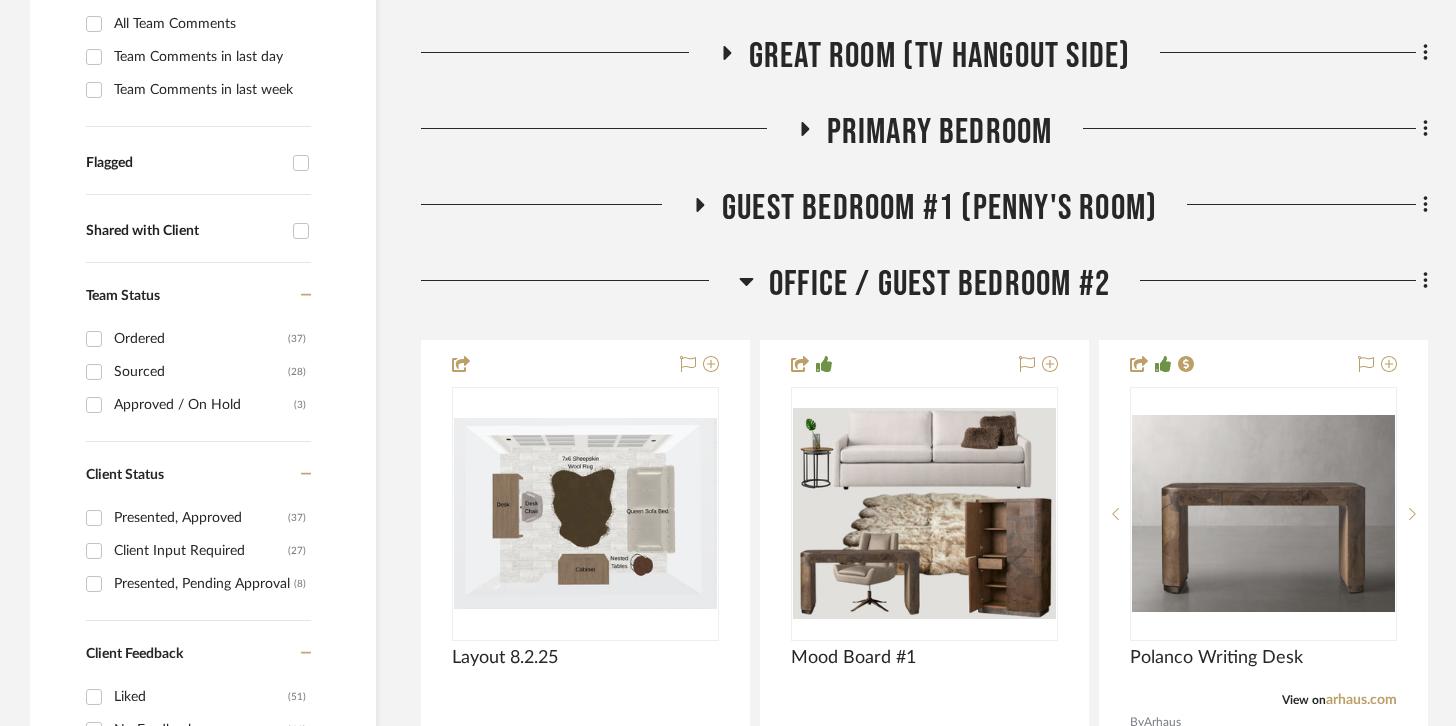 scroll, scrollTop: 588, scrollLeft: 0, axis: vertical 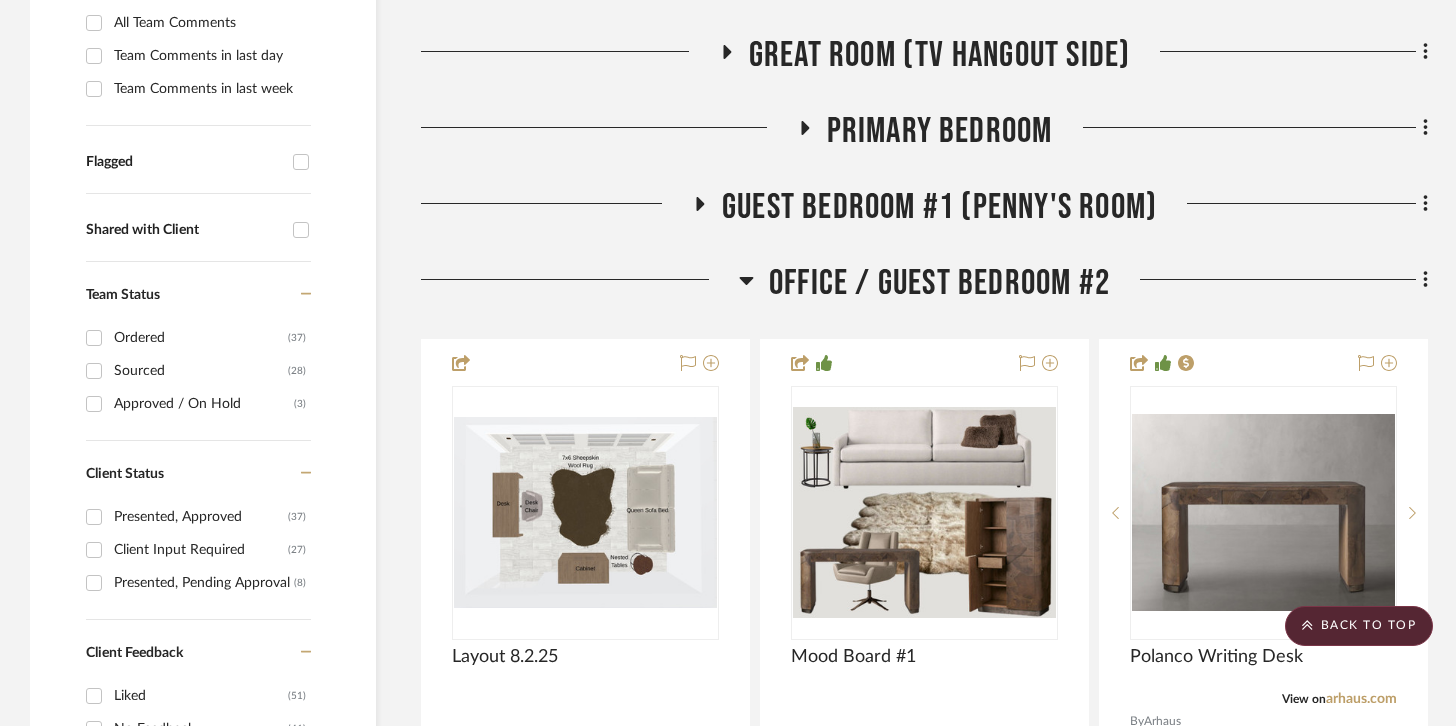 click 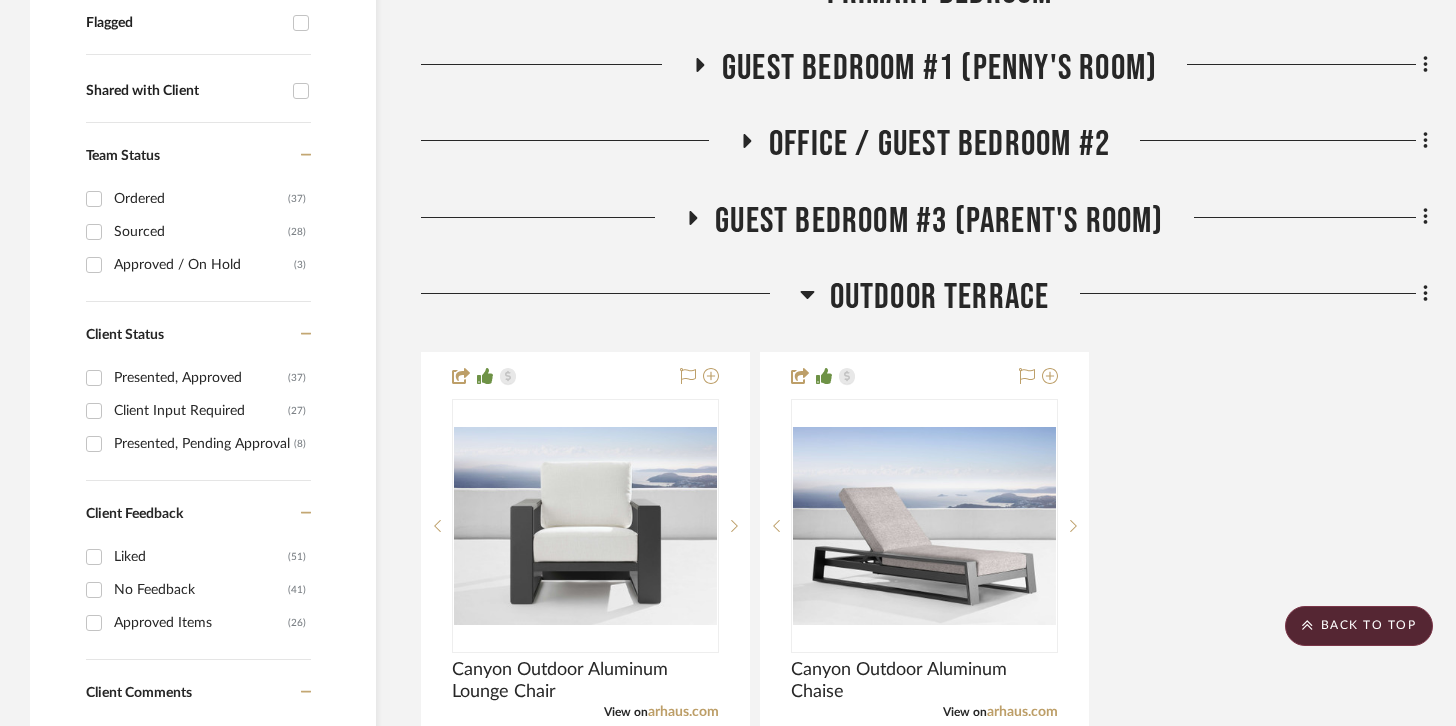 scroll, scrollTop: 746, scrollLeft: 0, axis: vertical 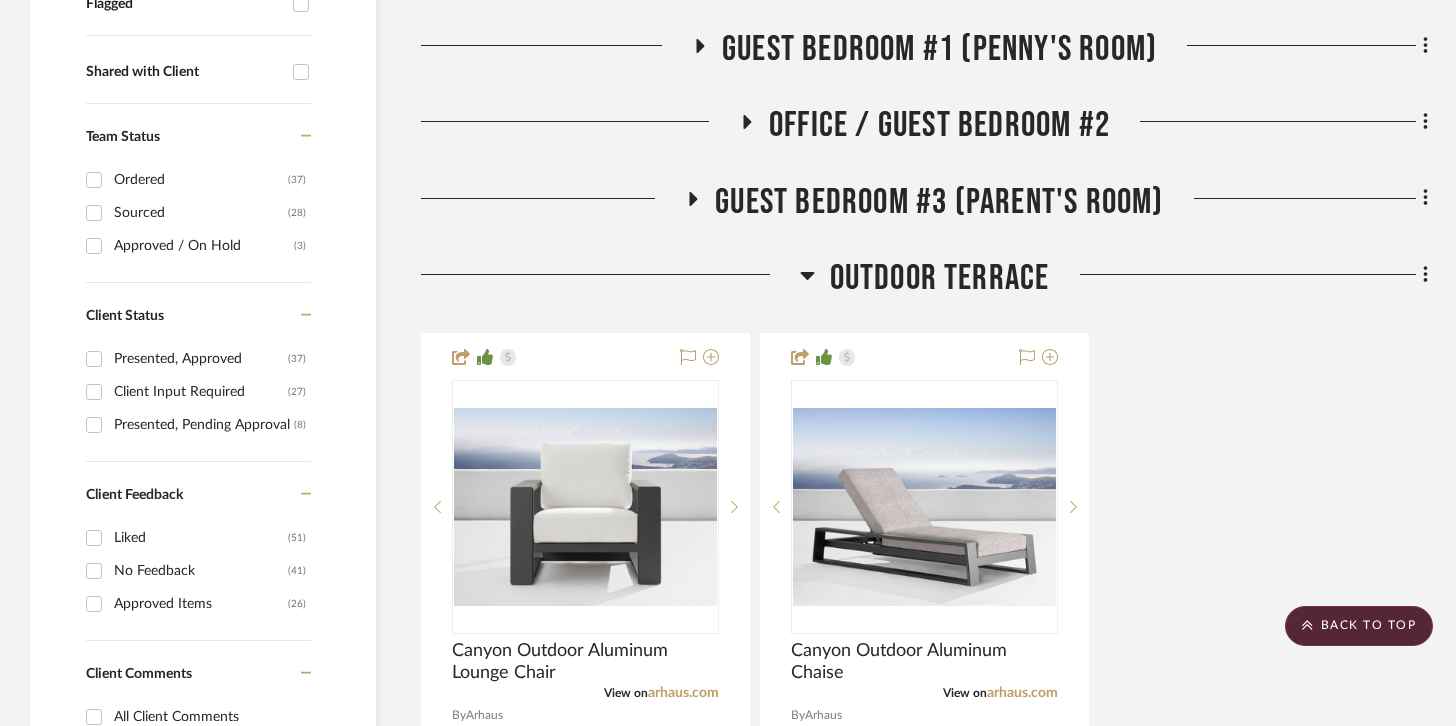click on "Outdoor Terrace" 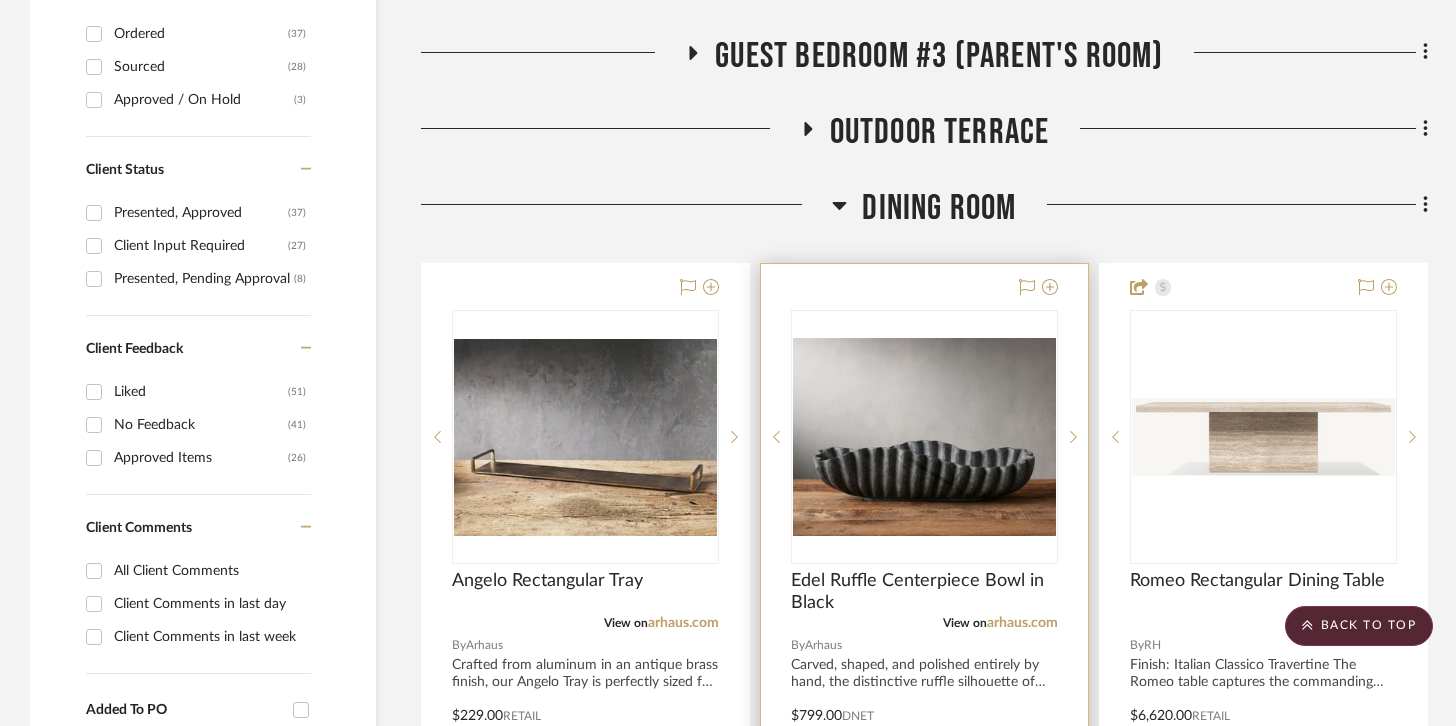 scroll, scrollTop: 882, scrollLeft: 0, axis: vertical 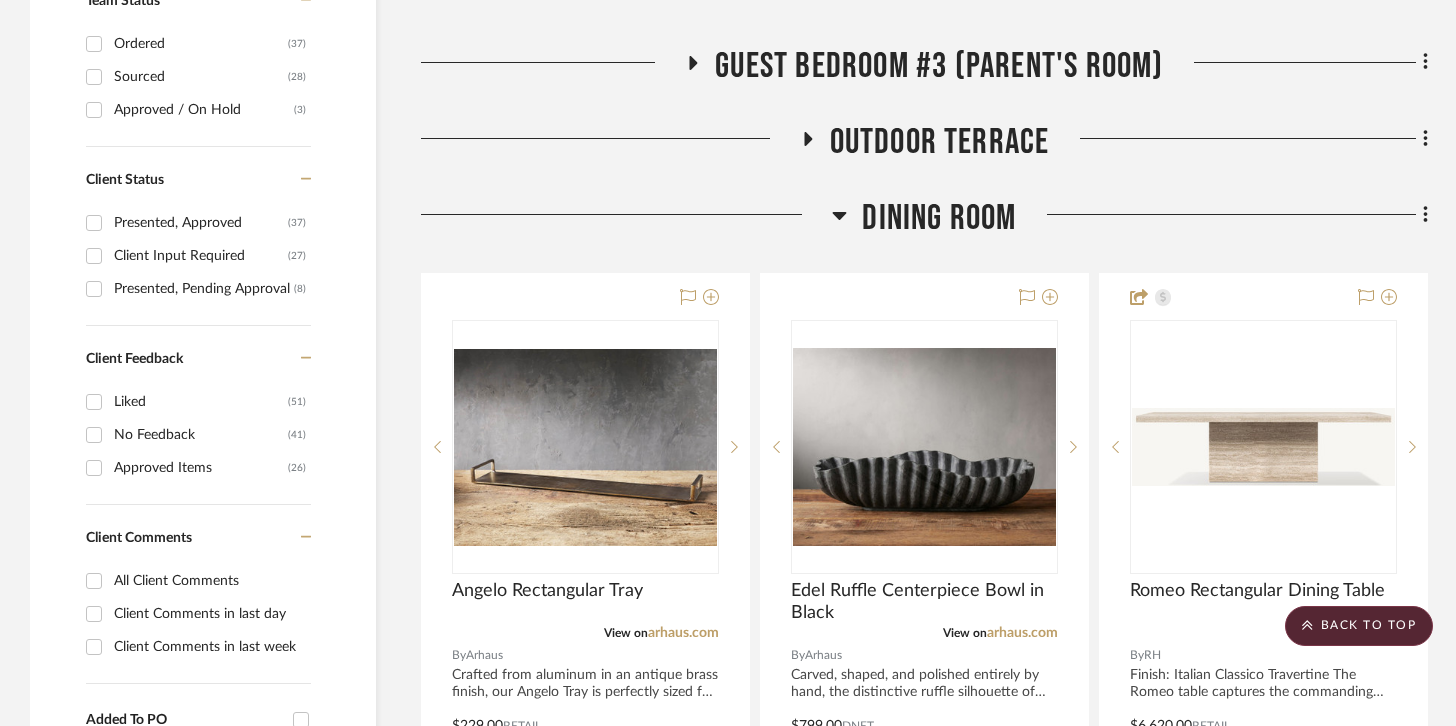 click on "Filter by keyword, category or name prior to exporting to Excel or Bulk Actions Team Comments All Team Comments Team Comments in last day Team Comments in last week Flagged Shared with Client Team Status Ordered  (37)  Sourced  (28)  Approved / On Hold  (3)  Client Status Presented, Approved  (37)  Client Input Required  (27)  Presented, Pending Approval  (8)  Client Feedback Liked  (51)  No Feedback  (41)  Approved Items  (26)  Client Comments All Client Comments Client Comments in last day Client Comments in last week Added To PO Category  Tables   (16)   Seating   (14)   Storage   (4)   Beds    (3)   Accessories    (14)   Lighting   (8)   Rugs   (8)   Mirrors   (3)   Uncategorized   (3)   Outdoor   (2)   Bedding   (1)  Brand Arhaus  (47)  Cave a' Vin  (1)  Hooker Furniture / Matter Brothers  (3)  Palecek / Matter Brothers  (1)  RH  (21)  WYOMING KING BED COMPANY  (1)  Upload Method Clipped  (73)  Uploaded  (22)  Added By PEGGY HERRMANN  (95)  Item Type Product  (76)  Inspiration Image  (19)  Lead Time 0 0" 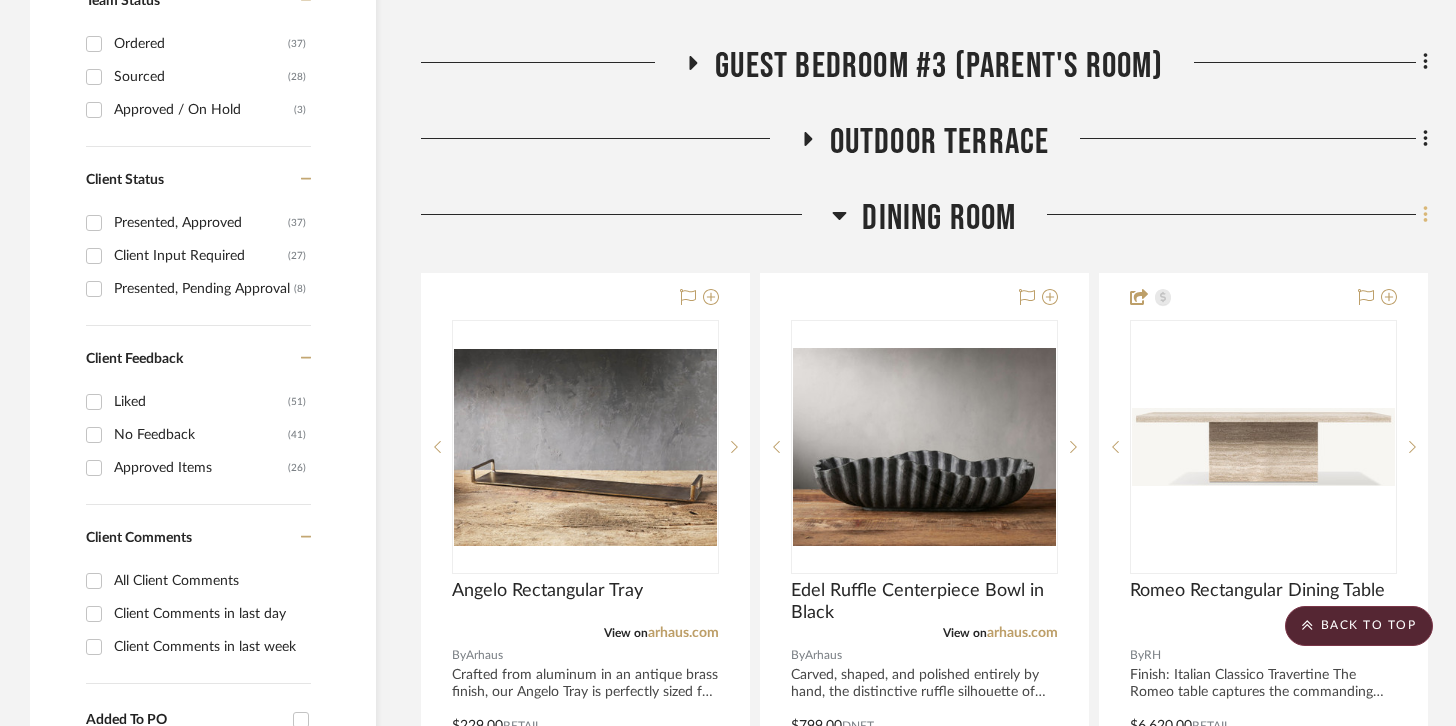 click 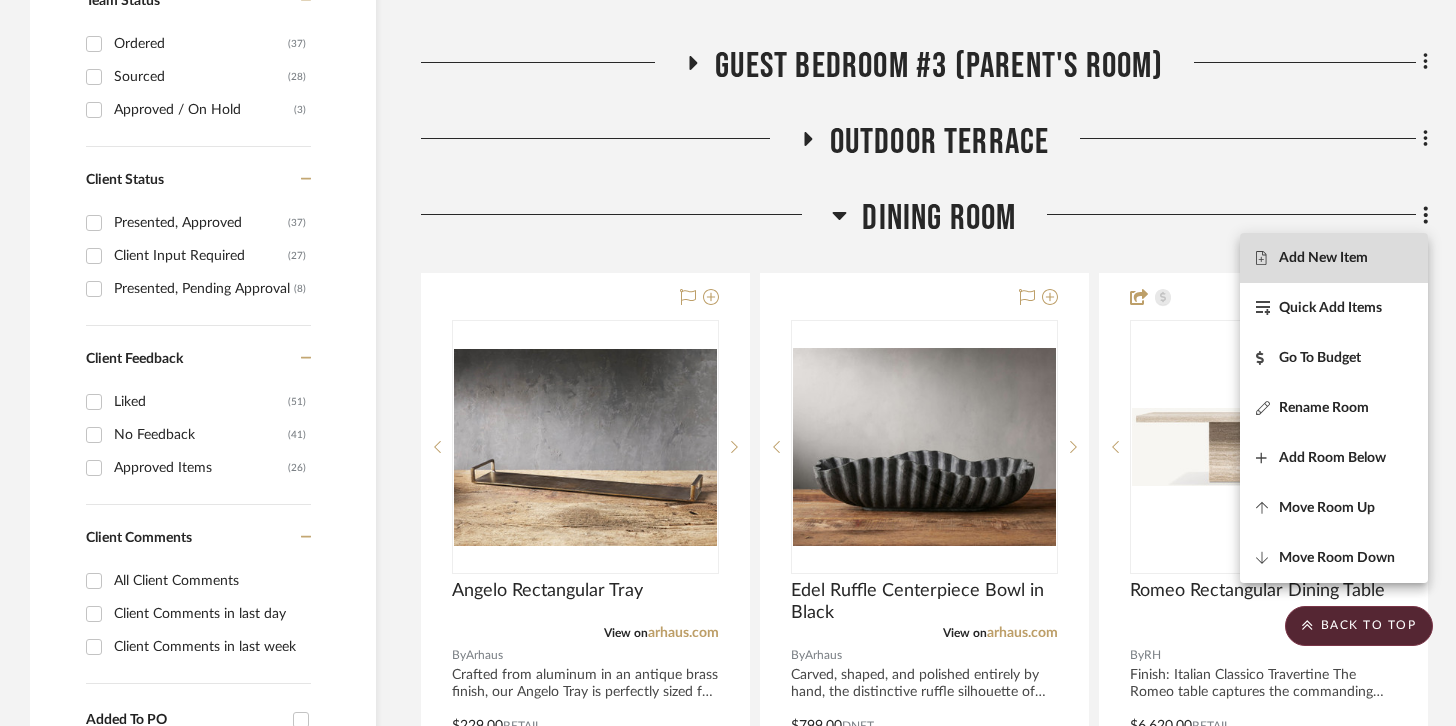 click 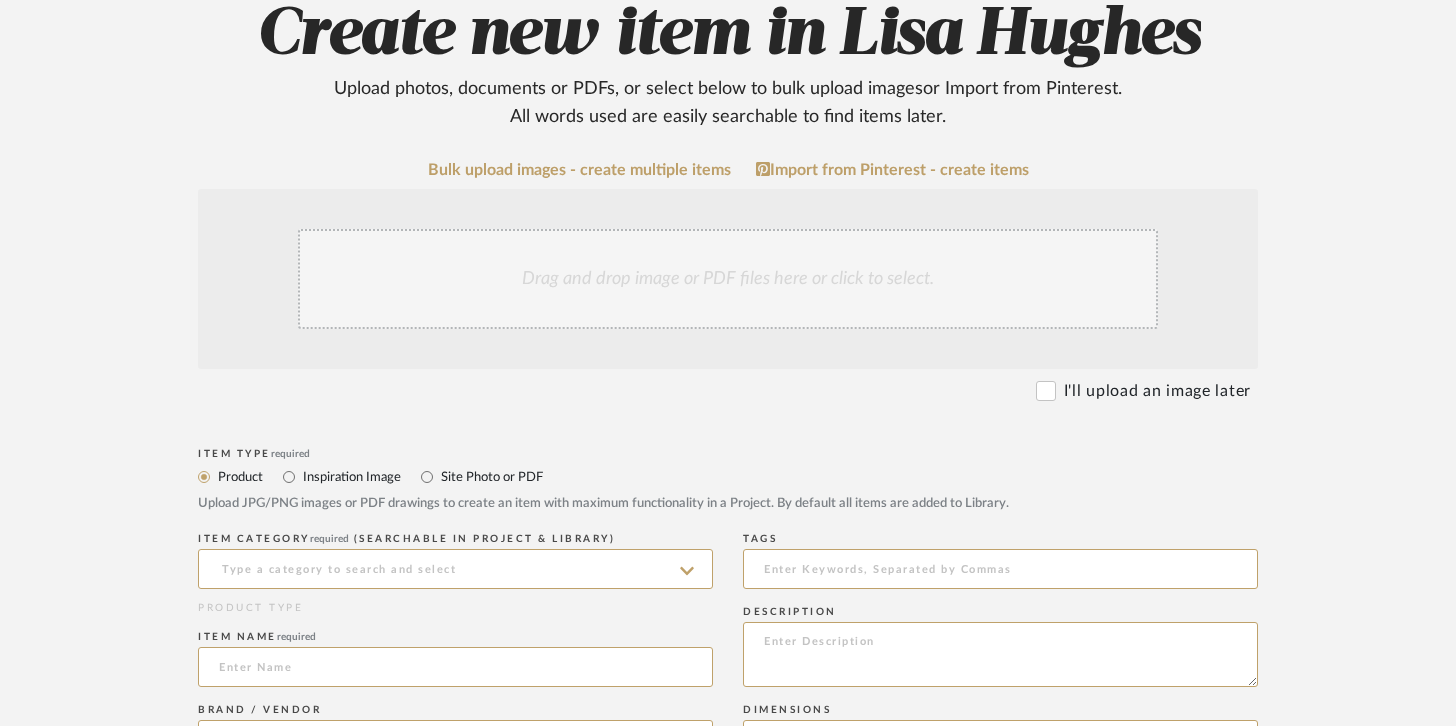 scroll, scrollTop: 238, scrollLeft: 0, axis: vertical 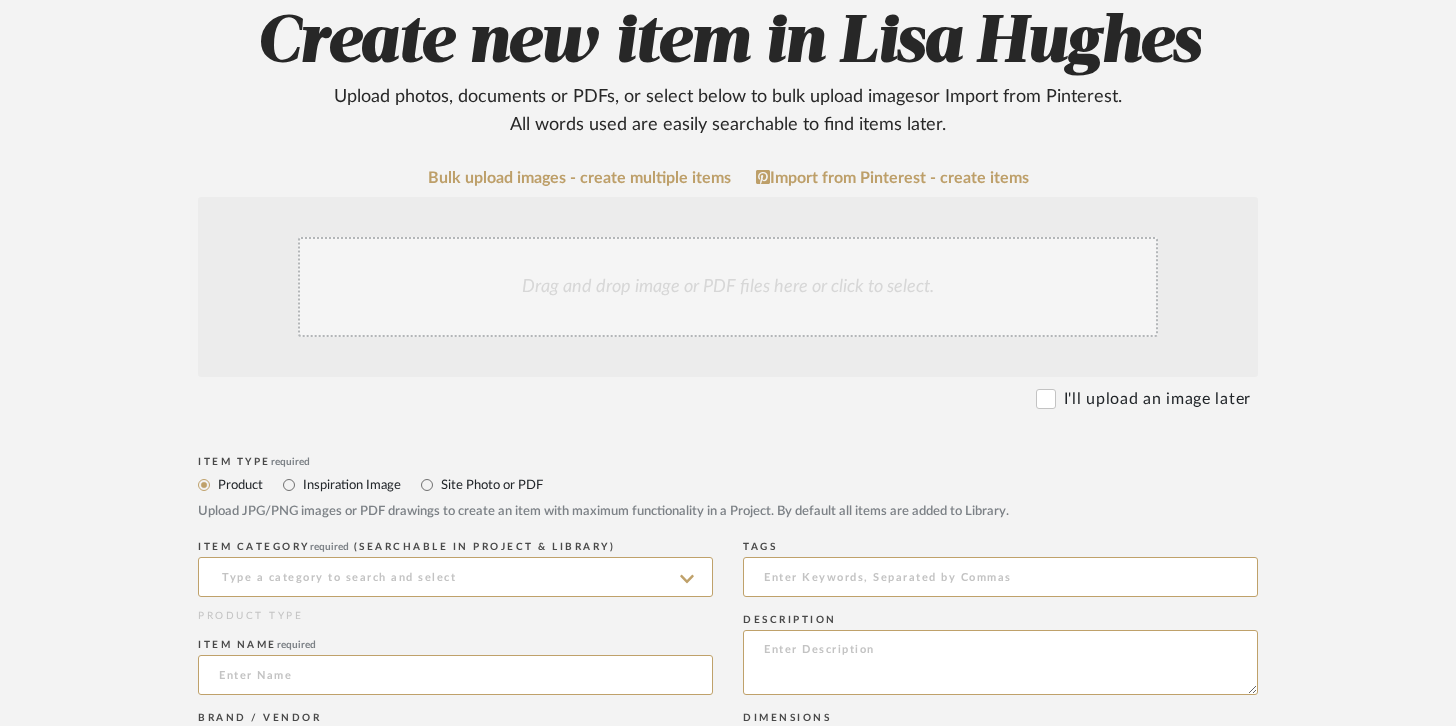 click on "Drag and drop image or PDF files here or click to select." 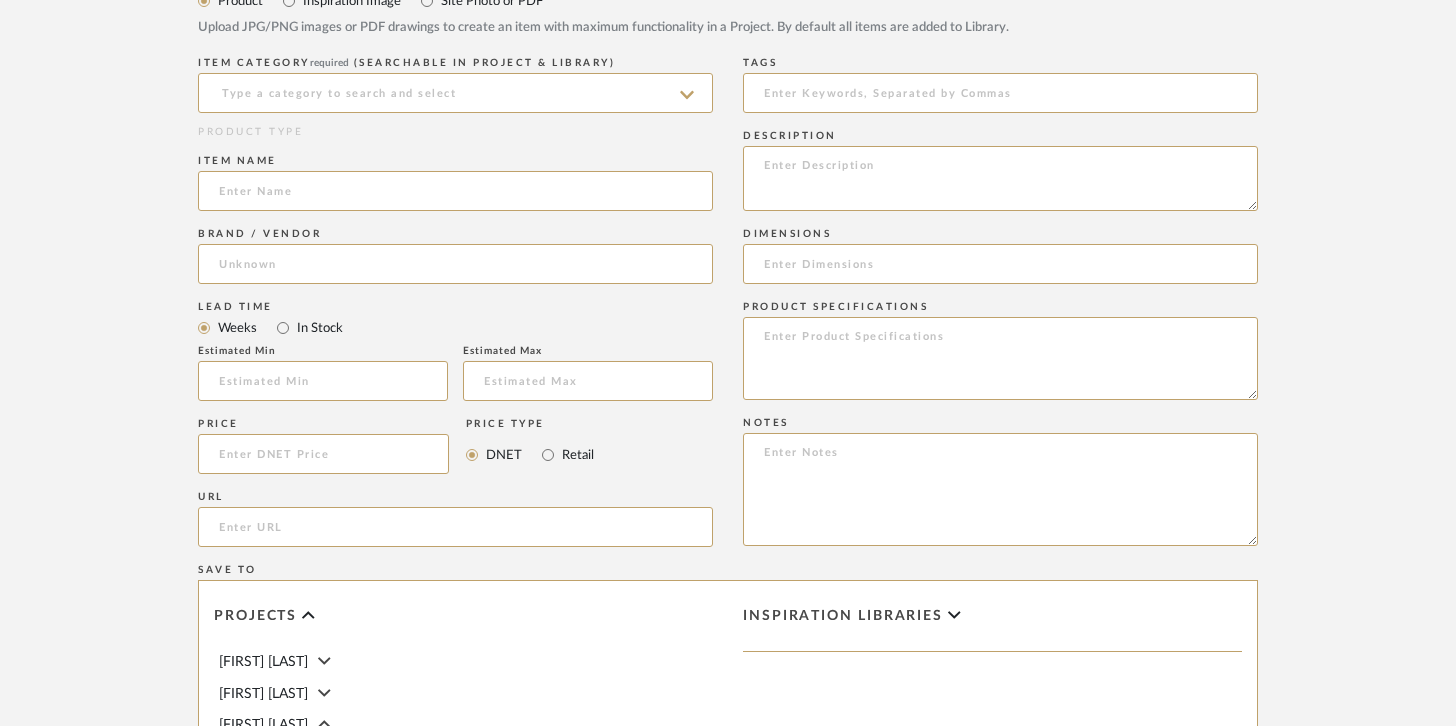 scroll, scrollTop: 1487, scrollLeft: 0, axis: vertical 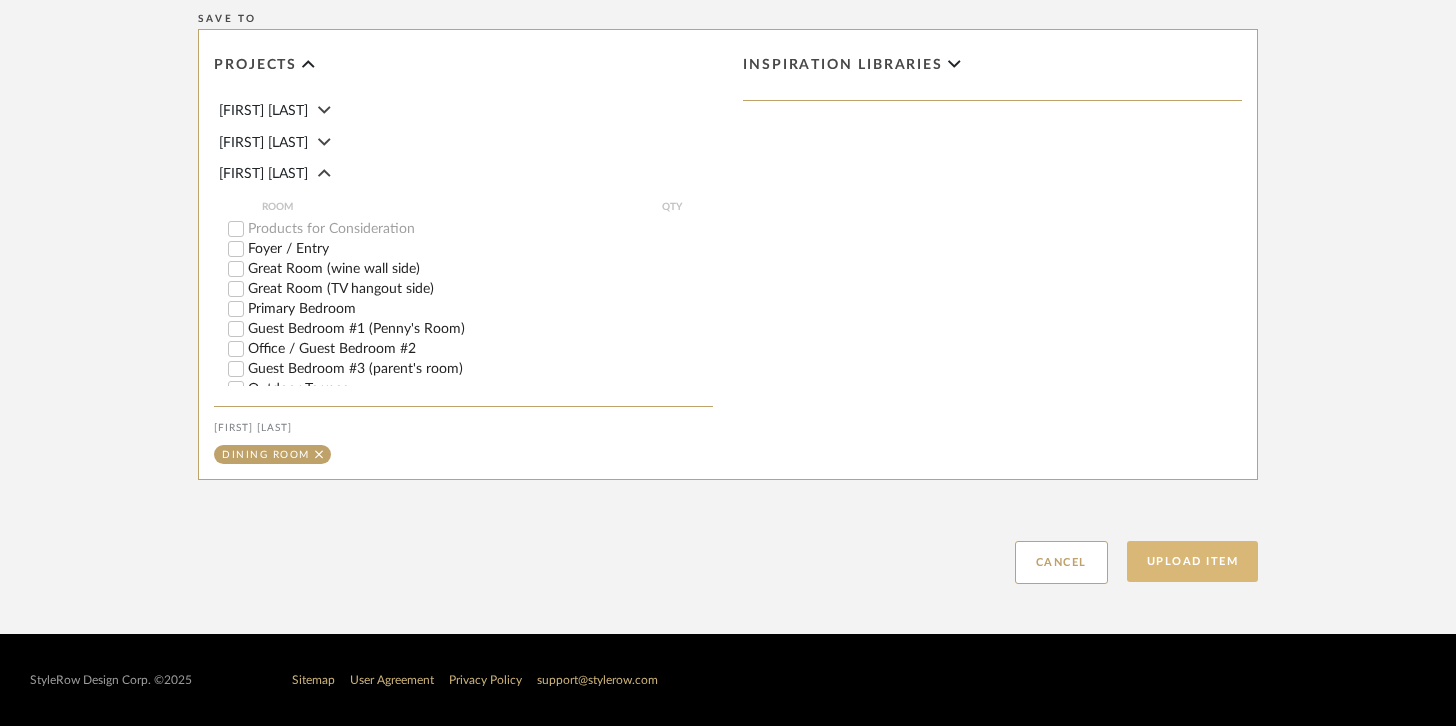click on "Upload Item" 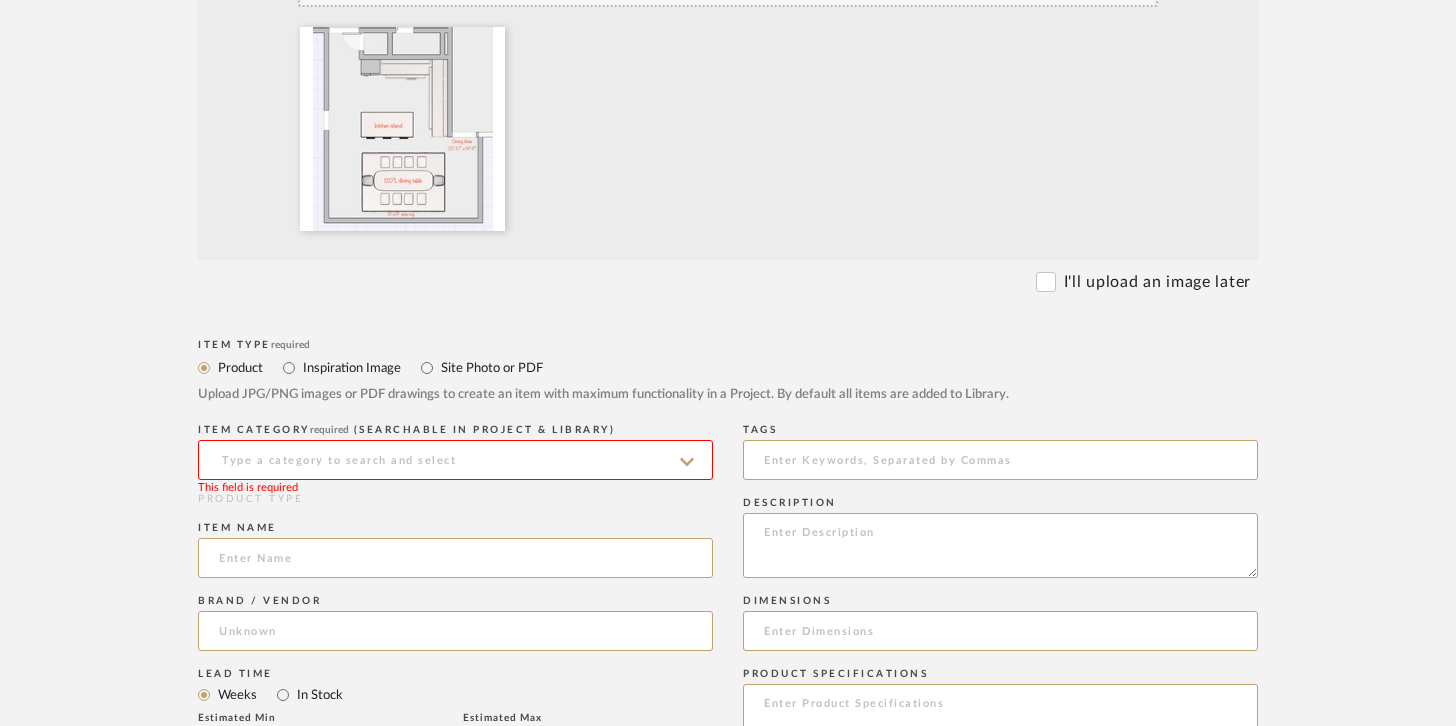 scroll, scrollTop: 566, scrollLeft: 0, axis: vertical 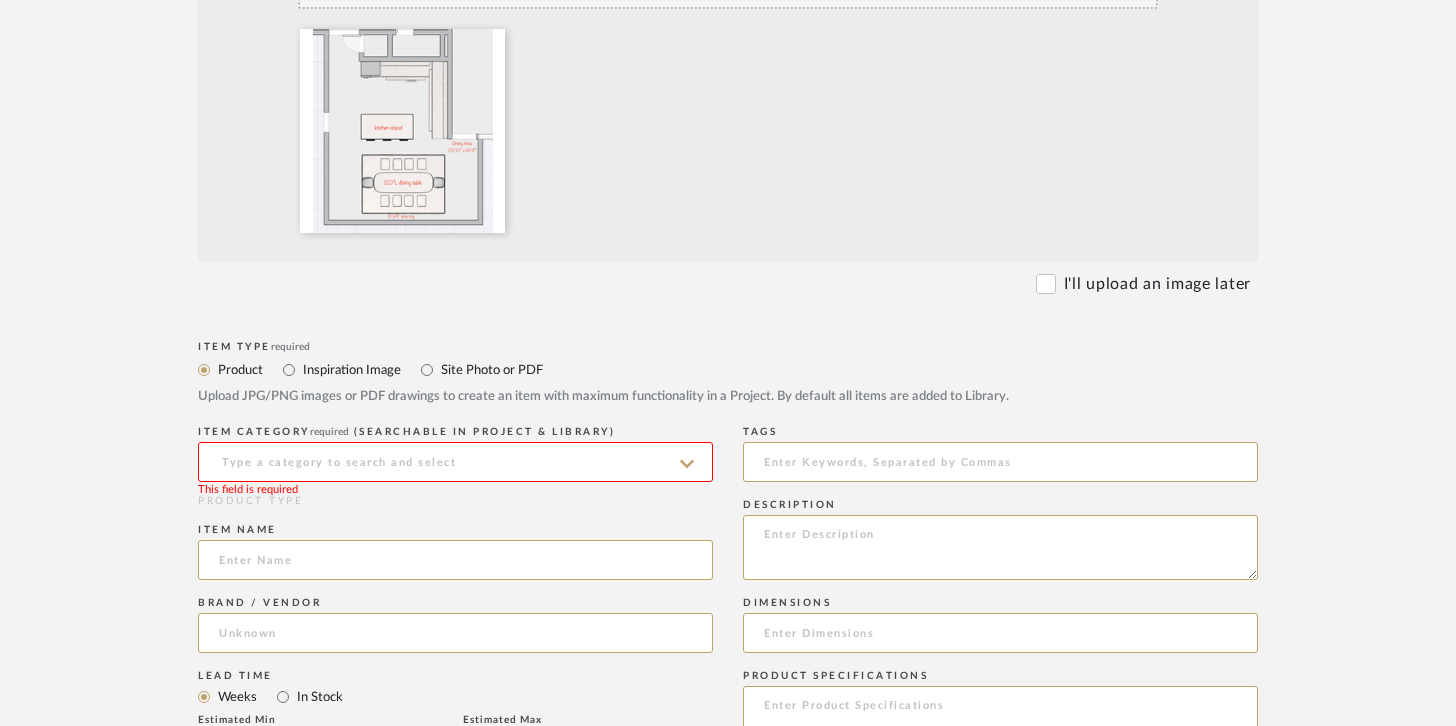 click 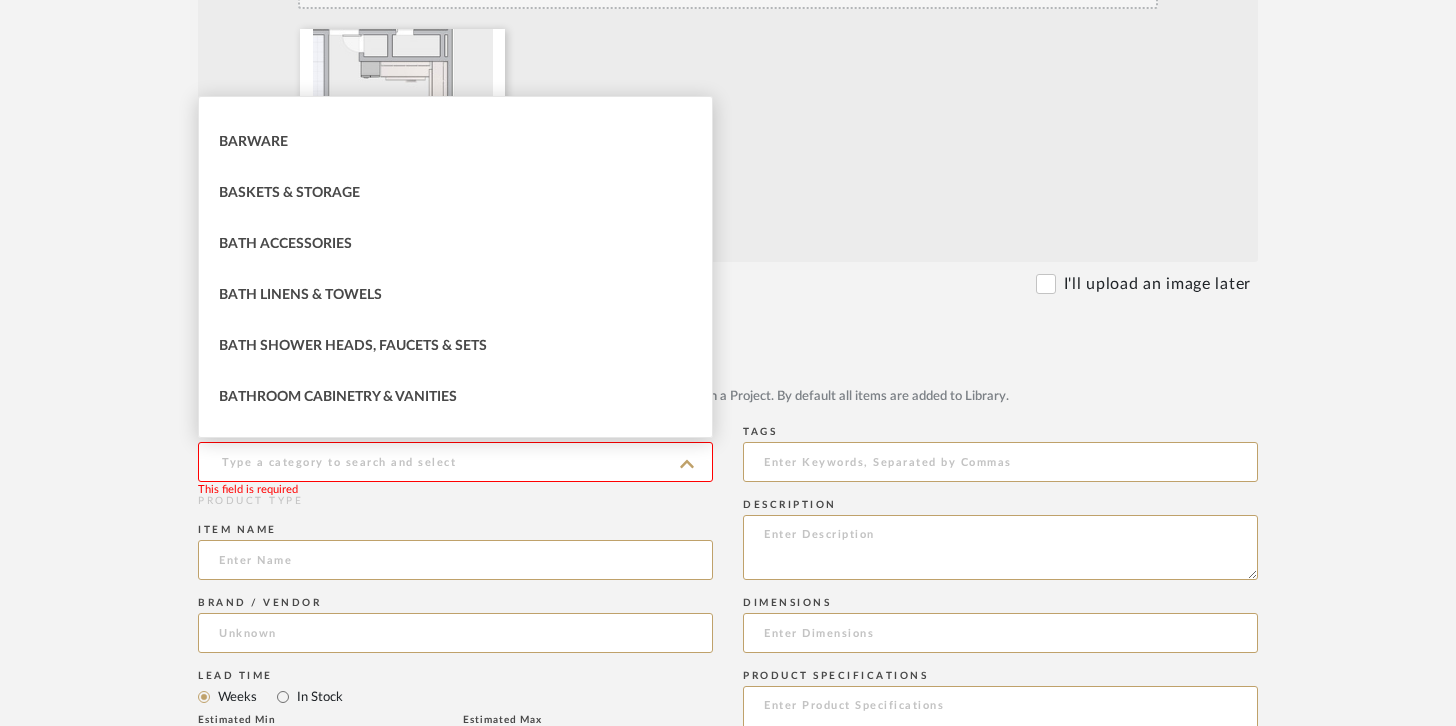 scroll, scrollTop: 935, scrollLeft: 0, axis: vertical 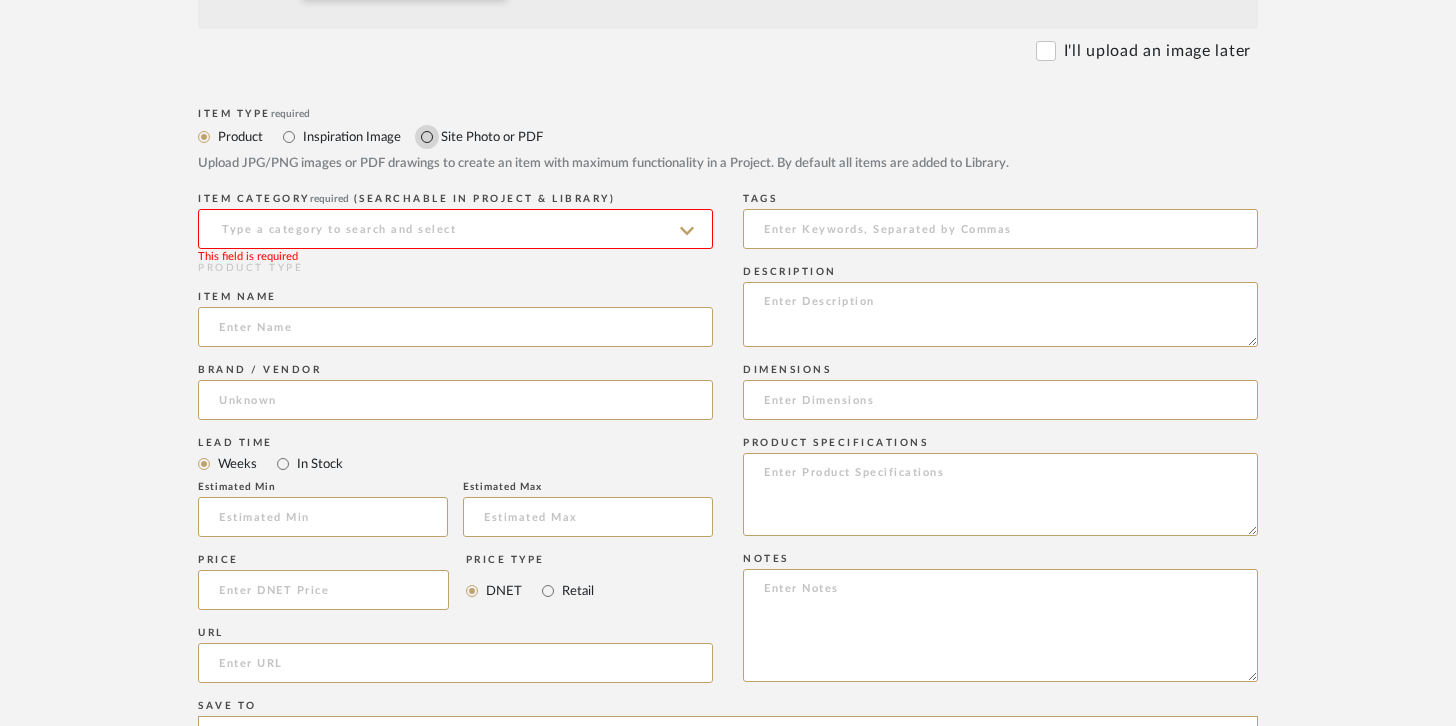 click on "Site Photo or PDF" at bounding box center (427, 137) 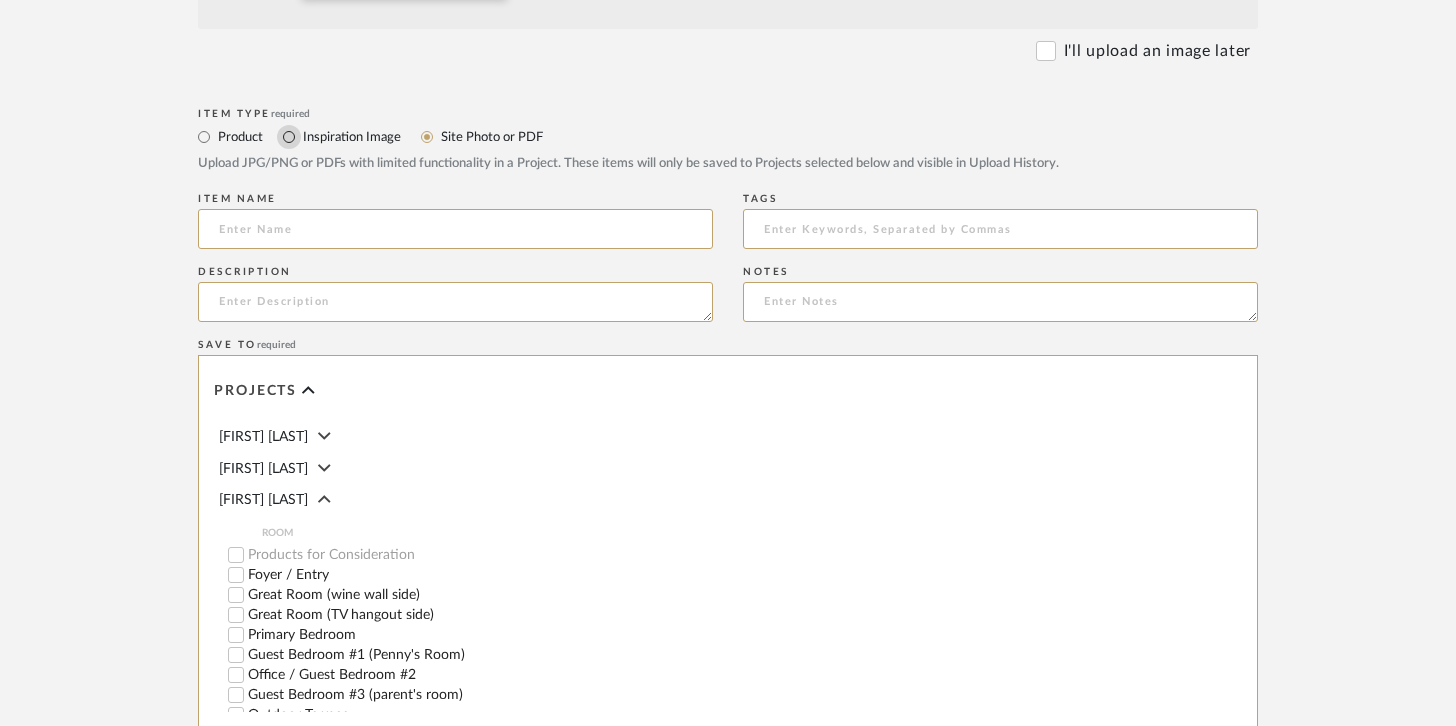 click on "Inspiration Image" at bounding box center (289, 137) 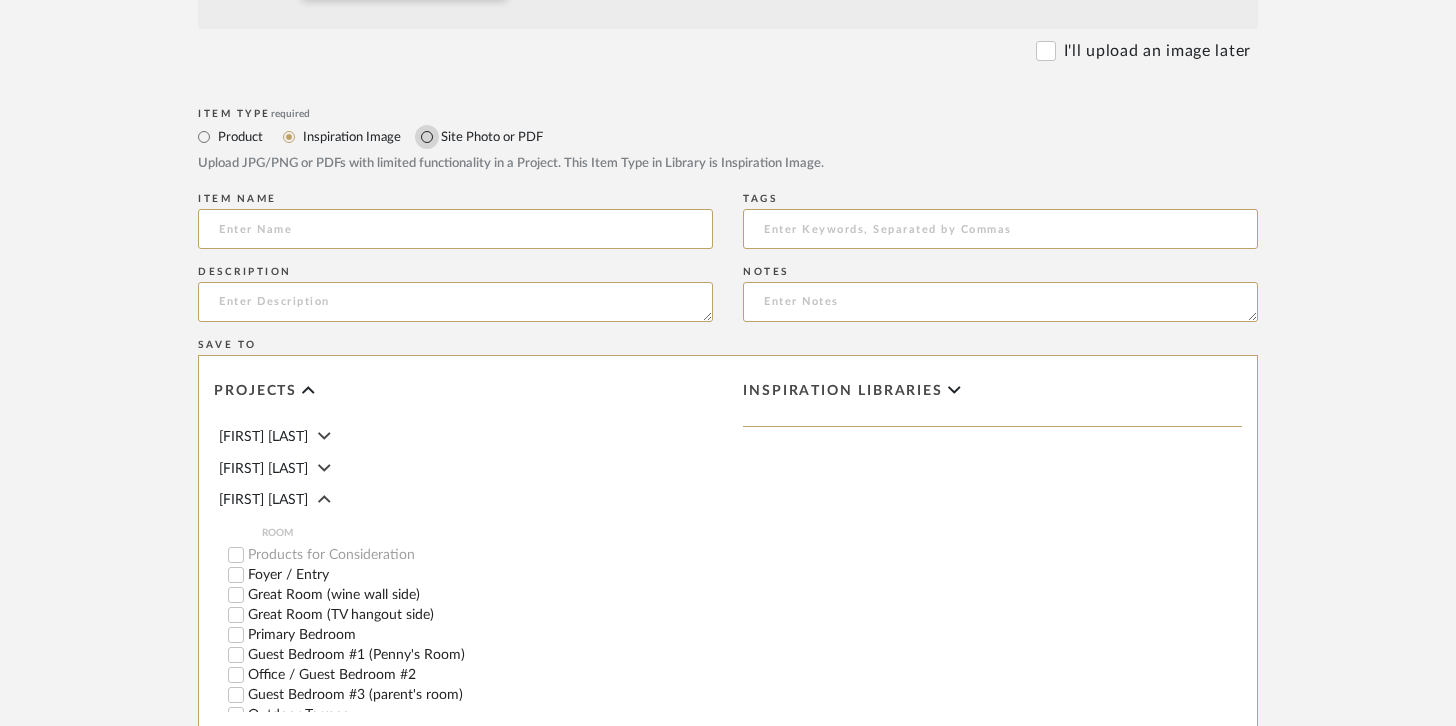 click on "Site Photo or PDF" at bounding box center (427, 137) 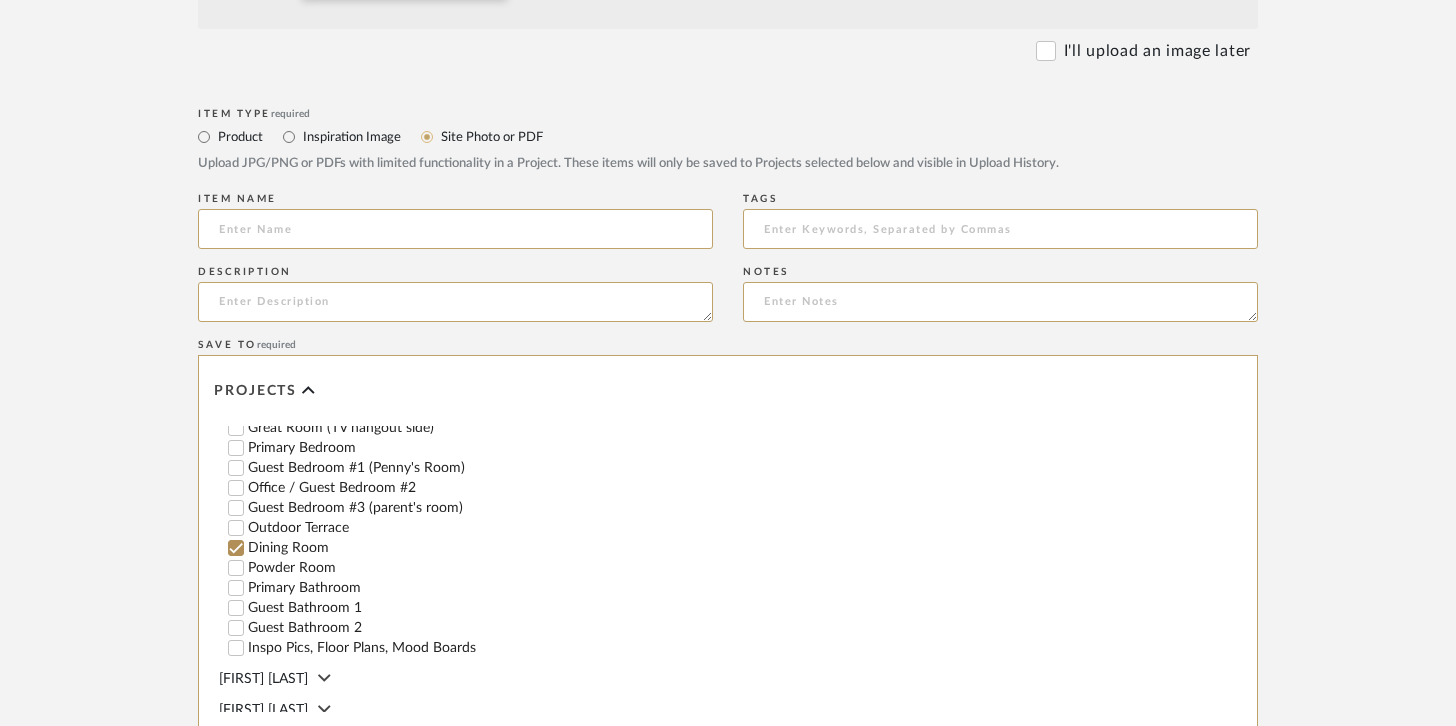 scroll, scrollTop: 188, scrollLeft: 0, axis: vertical 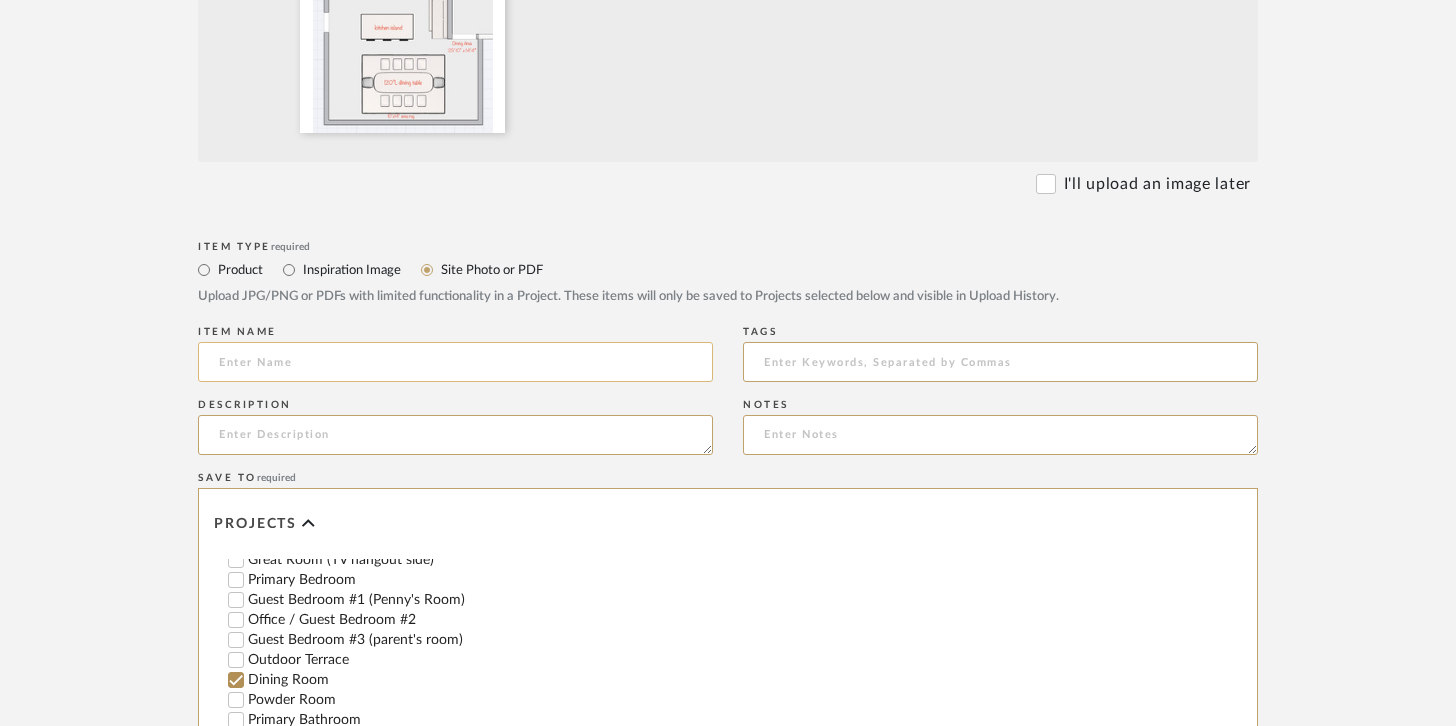 click 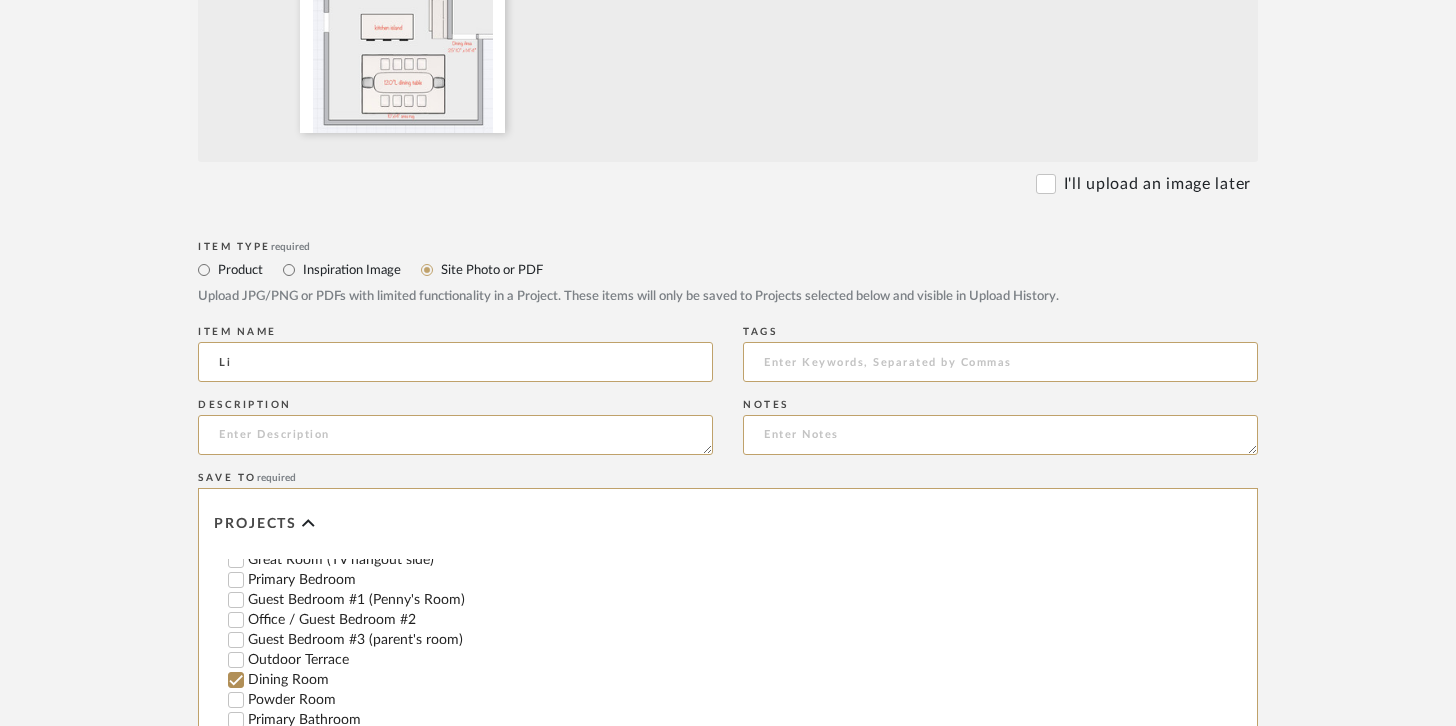 type on "L" 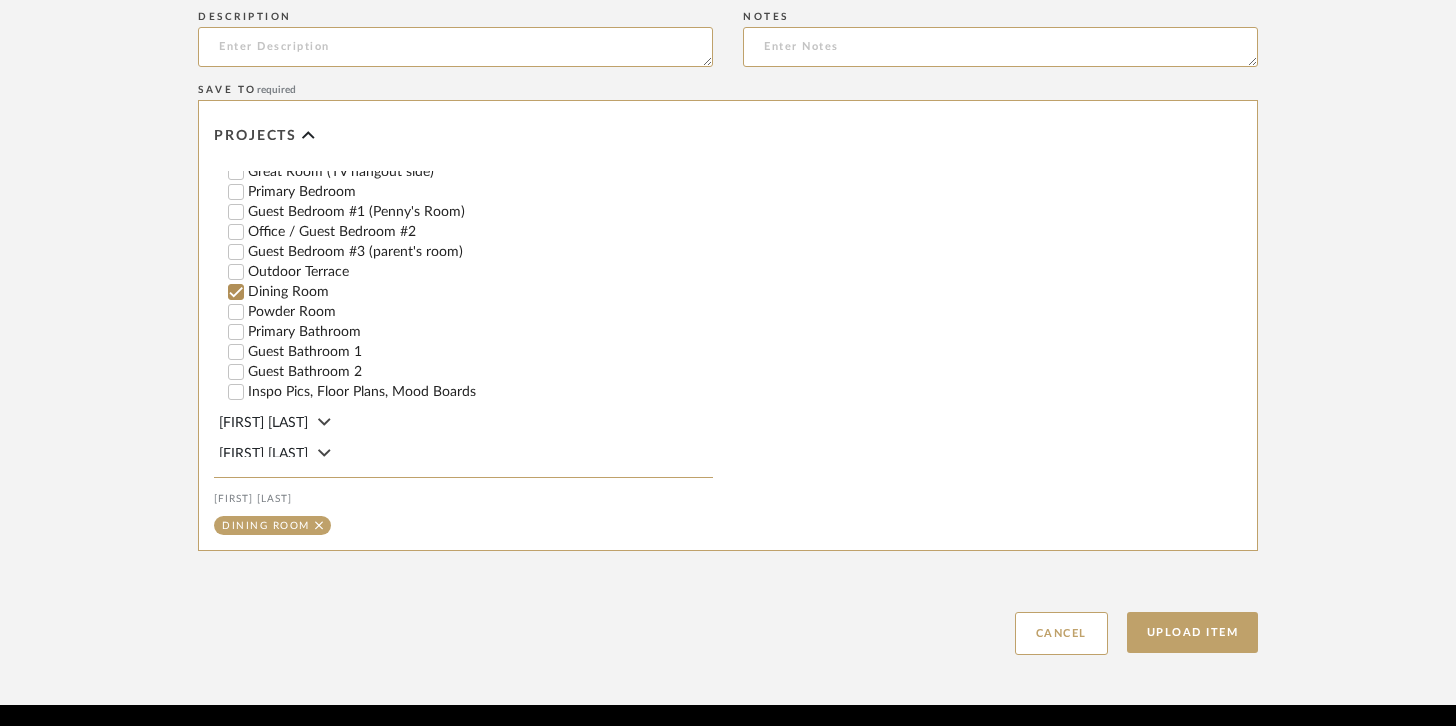 scroll, scrollTop: 1056, scrollLeft: 0, axis: vertical 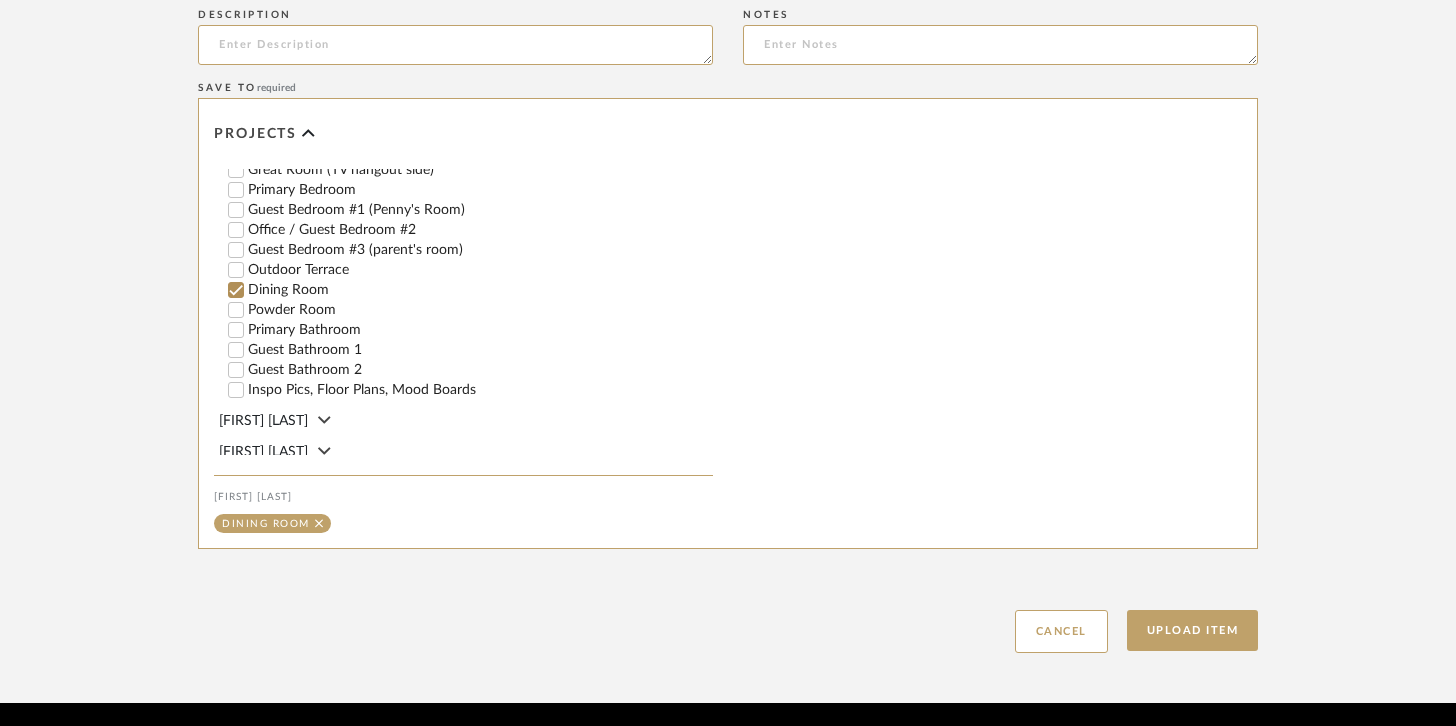 type on "Dining Room Revised 8.5" 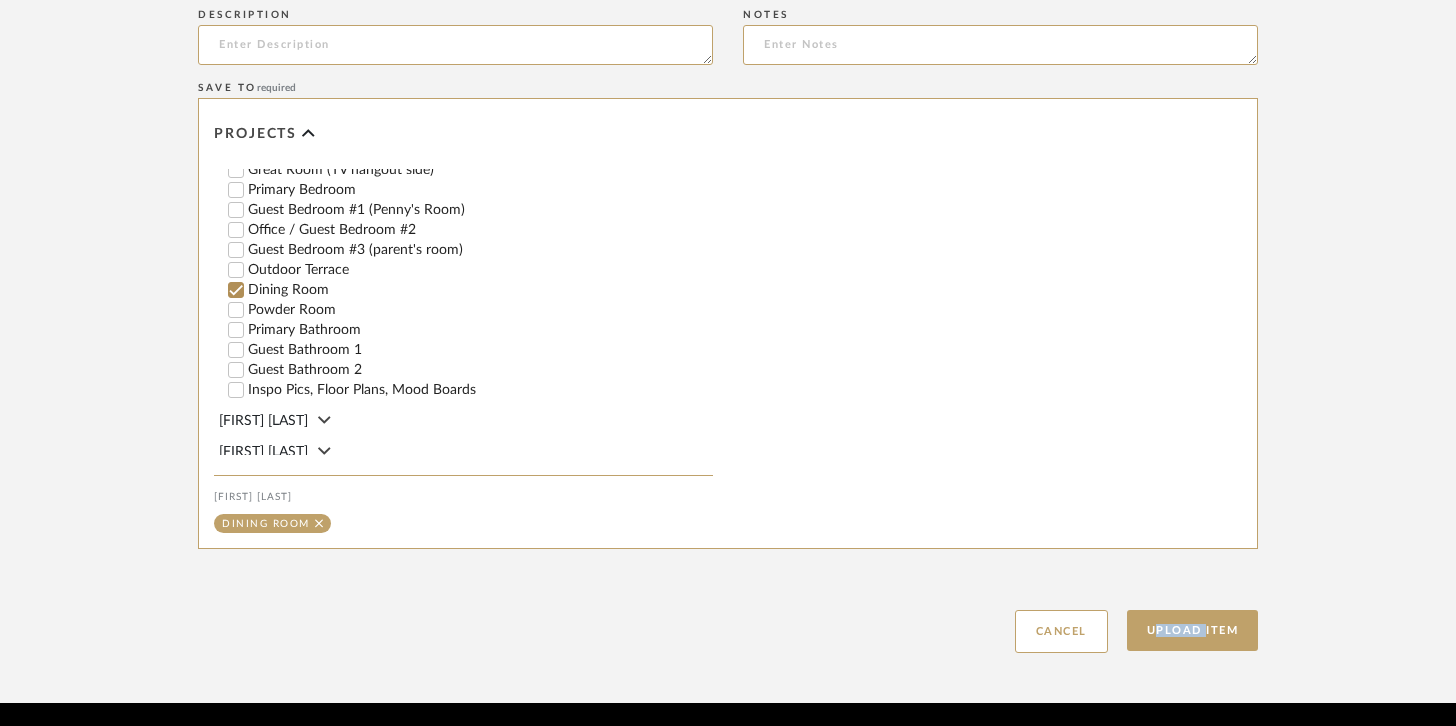 click on "Upload Item  Cancel" 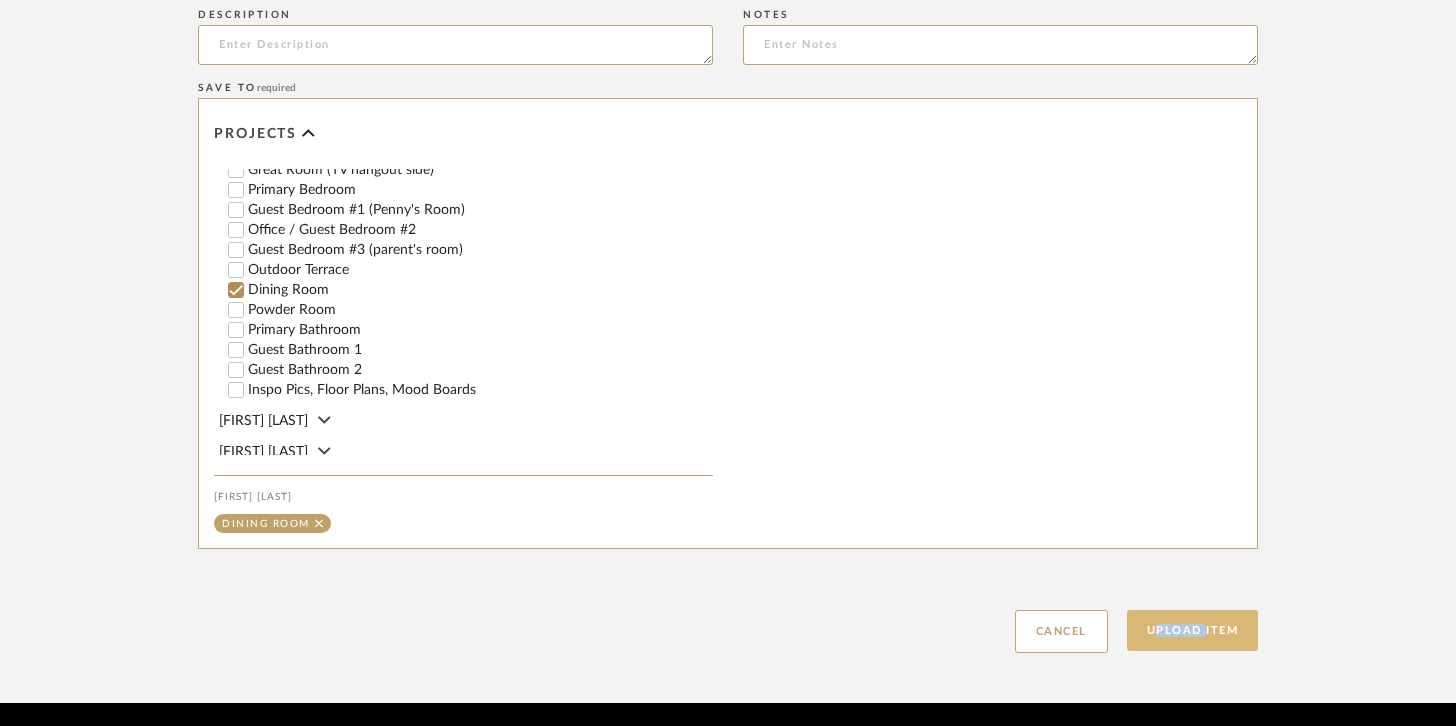 click on "Upload Item" 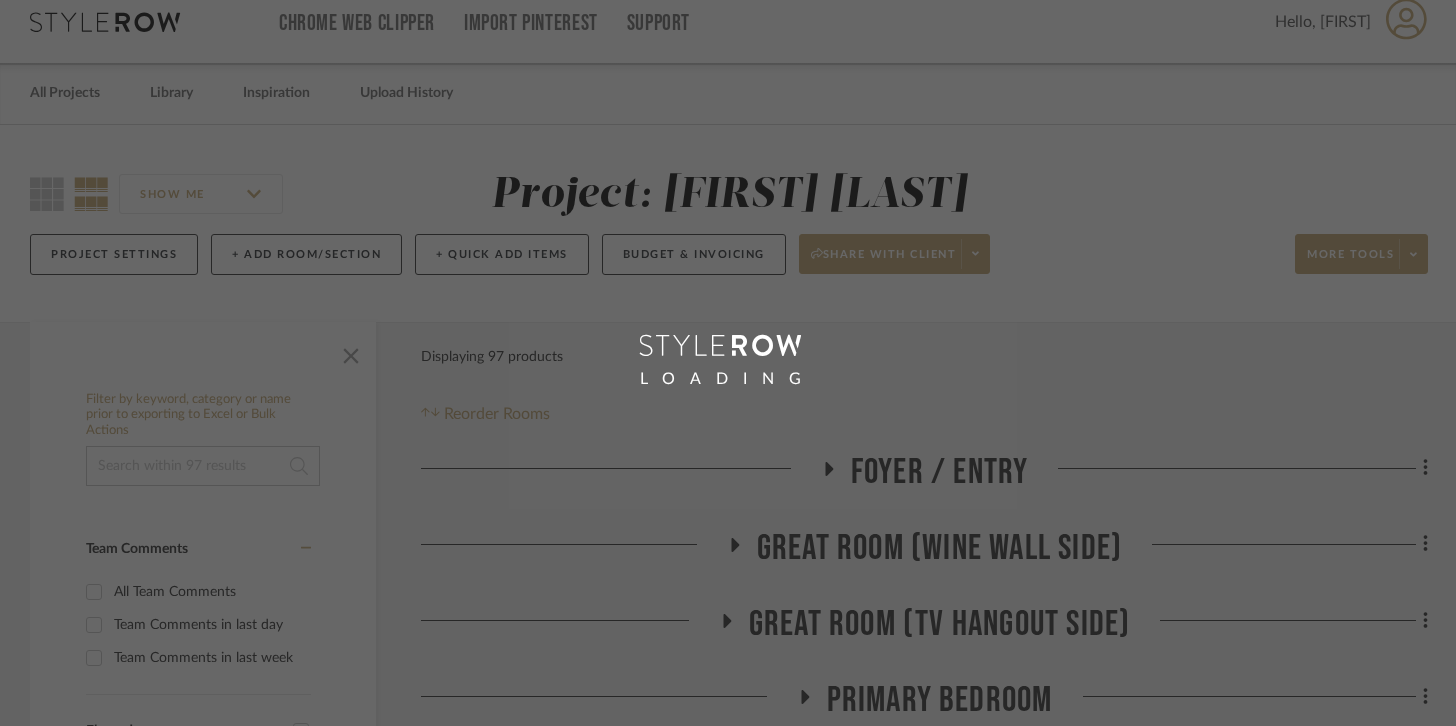 scroll, scrollTop: 0, scrollLeft: 0, axis: both 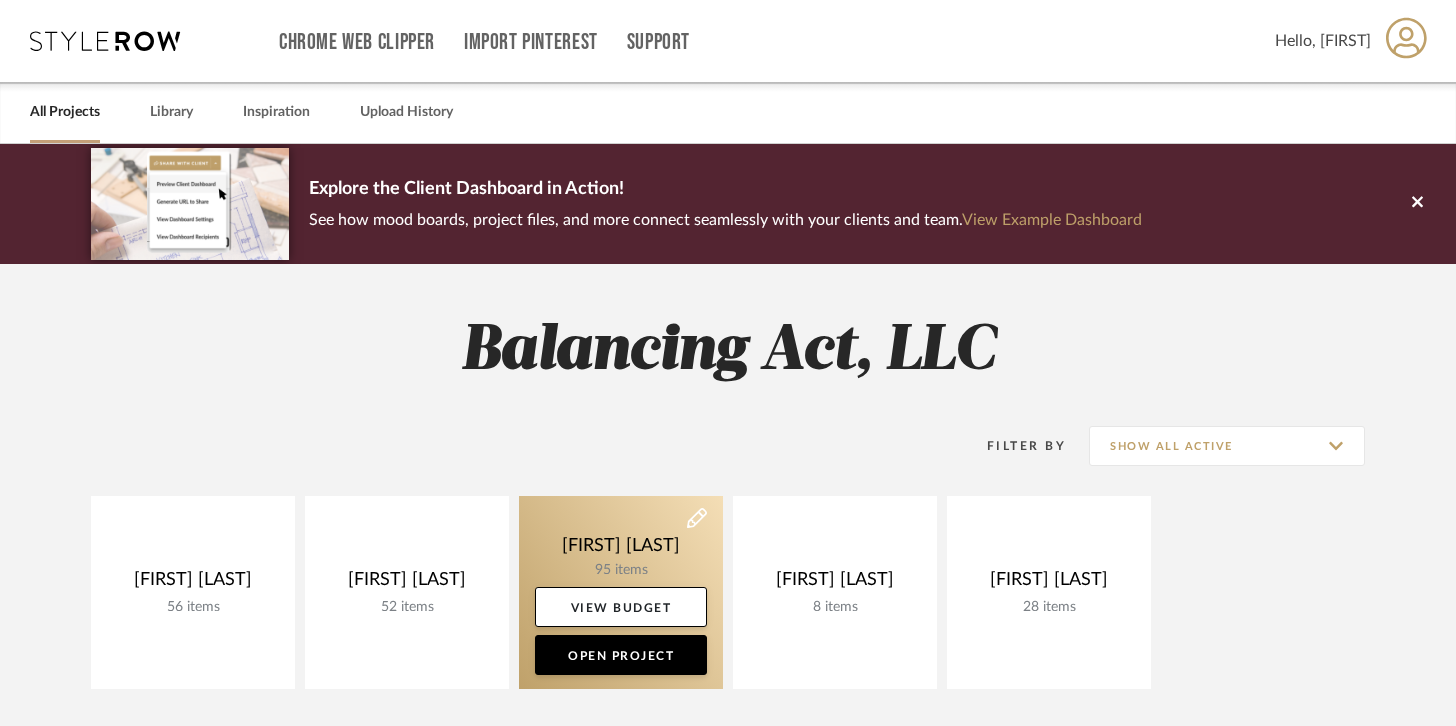 click 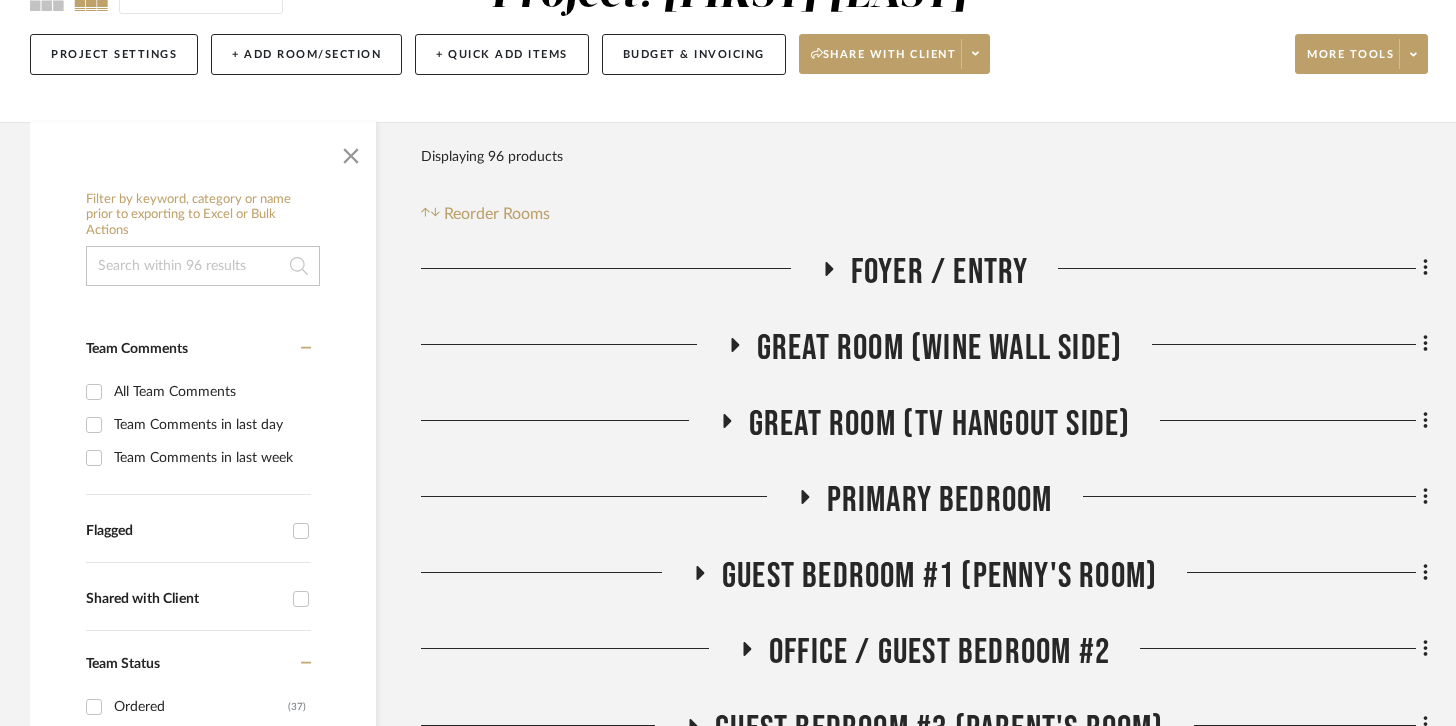 scroll, scrollTop: 230, scrollLeft: 0, axis: vertical 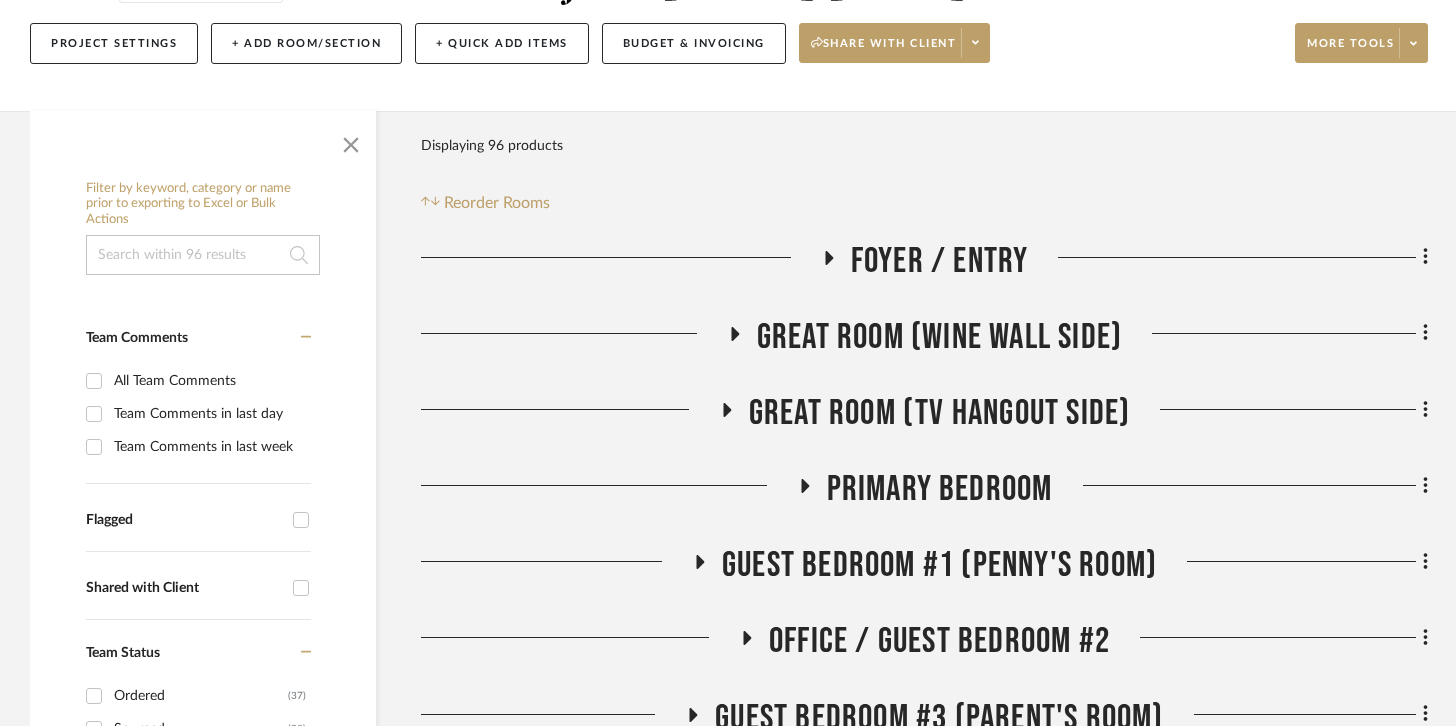 click 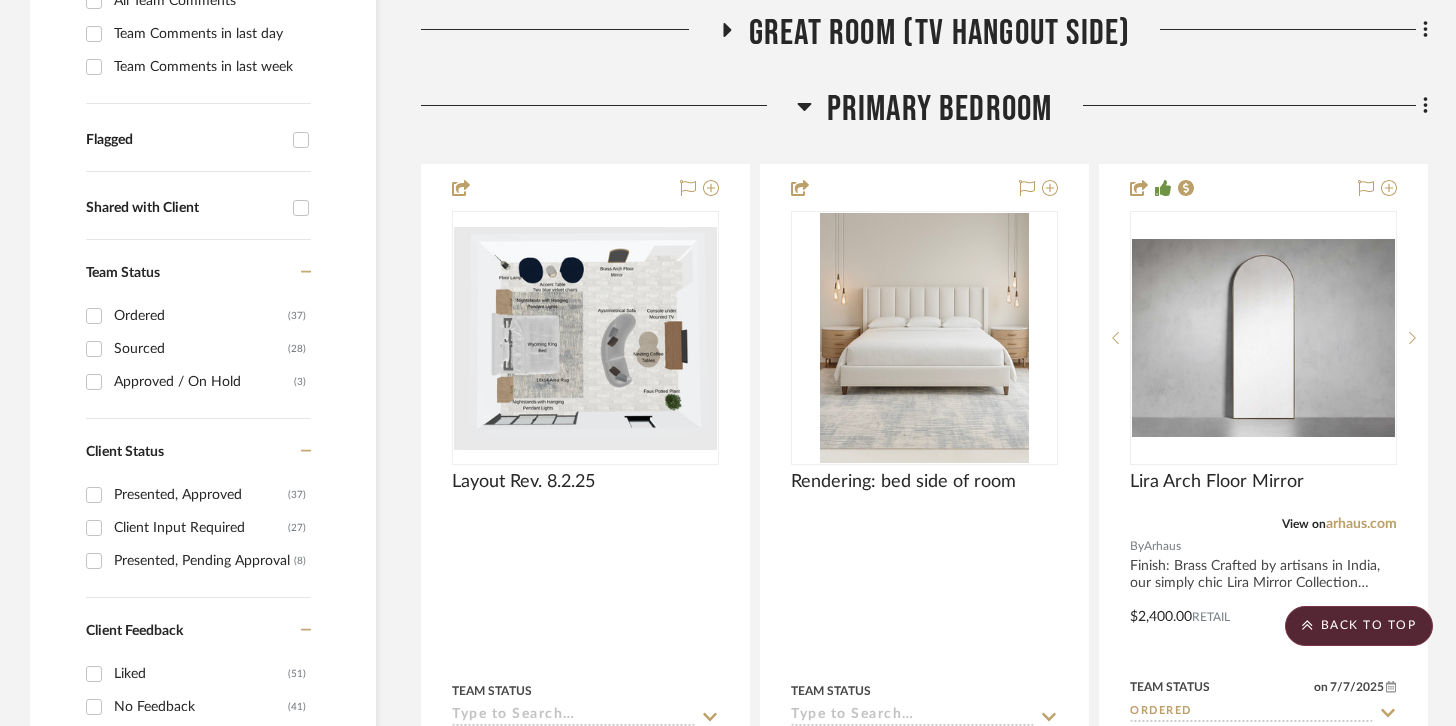 scroll, scrollTop: 612, scrollLeft: 0, axis: vertical 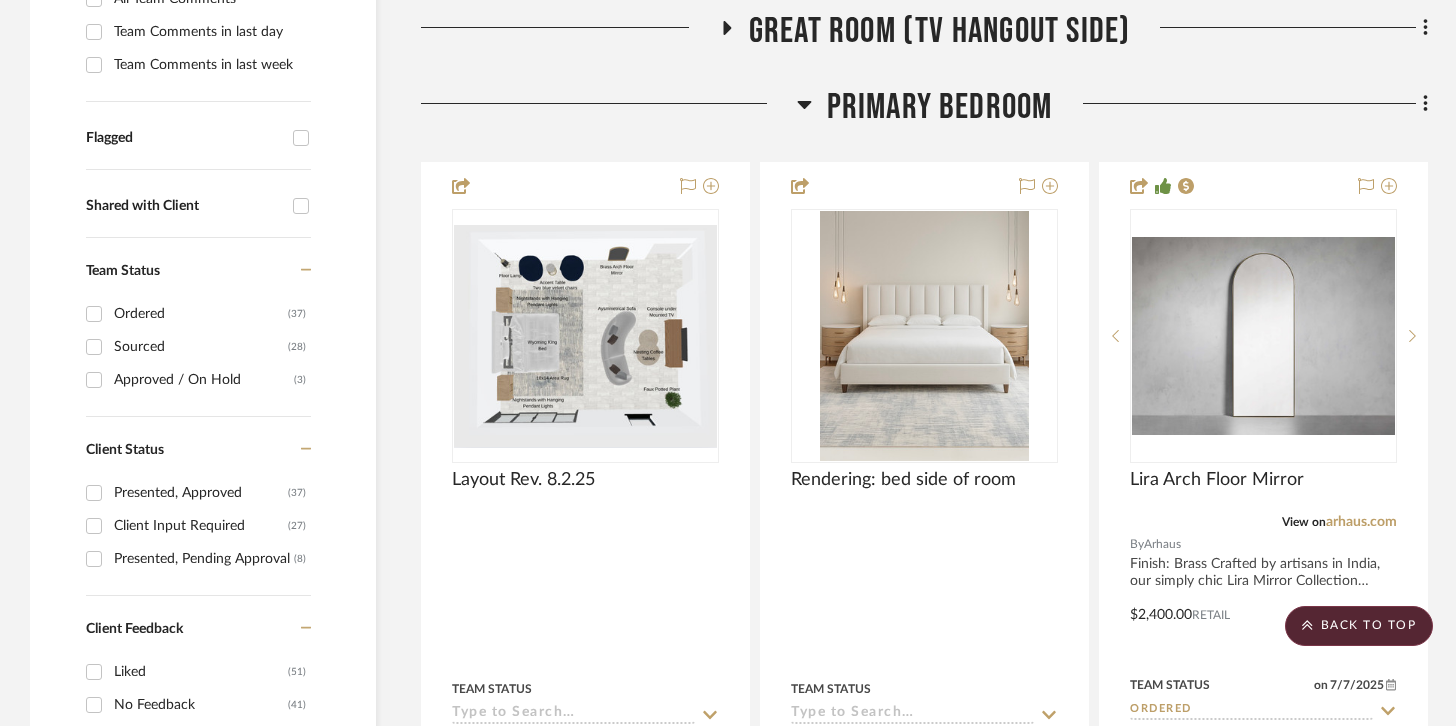 click 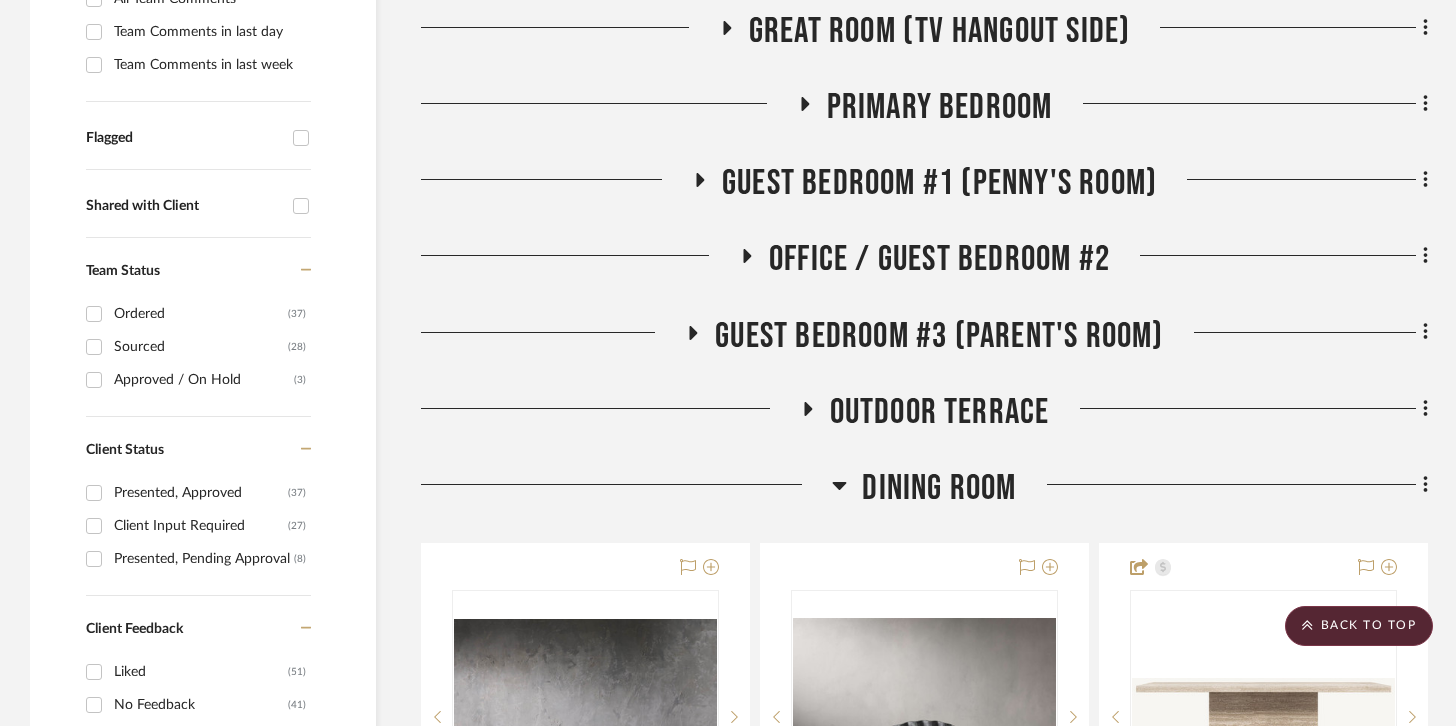 click 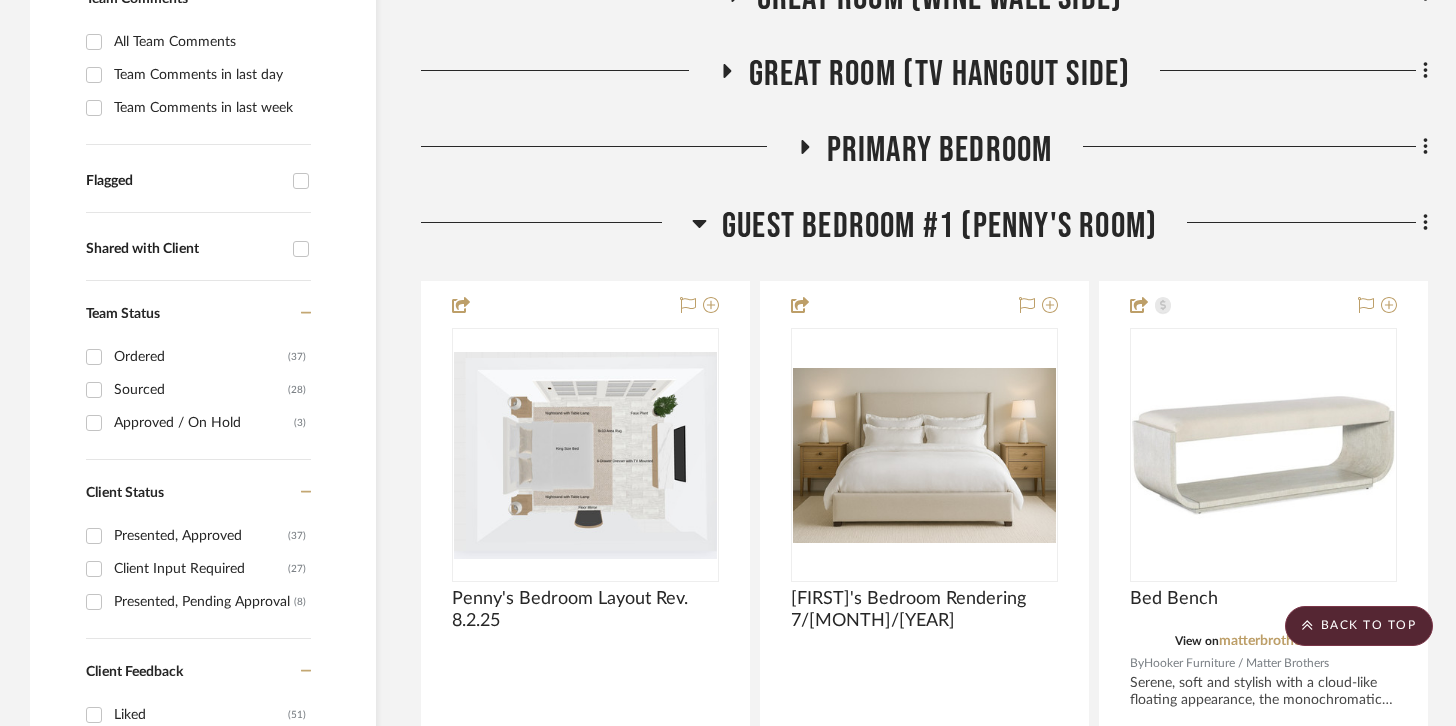 scroll, scrollTop: 555, scrollLeft: 0, axis: vertical 